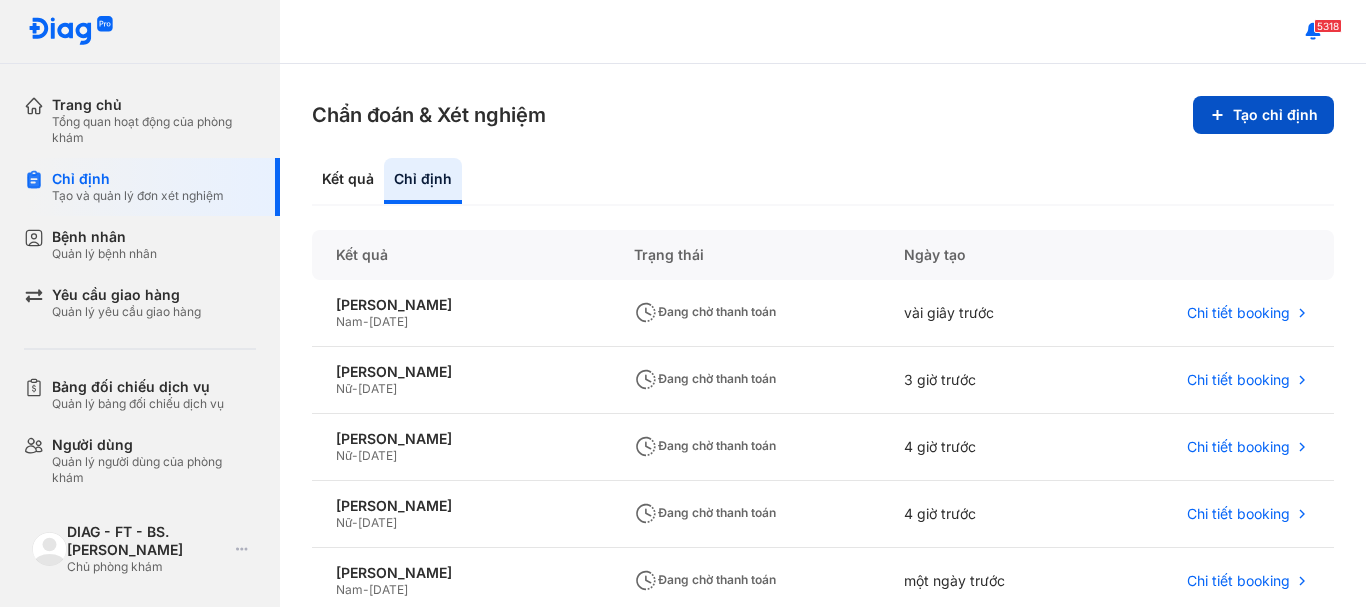 scroll, scrollTop: 0, scrollLeft: 0, axis: both 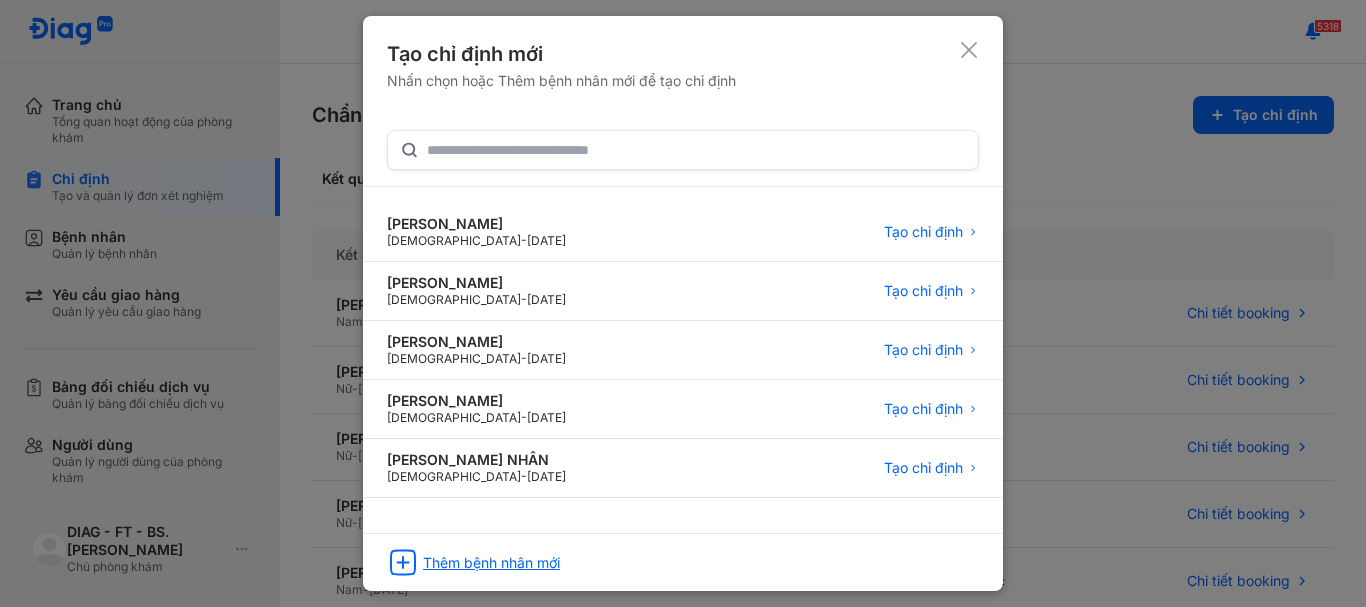 click on "Thêm bệnh nhân mới" at bounding box center [491, 563] 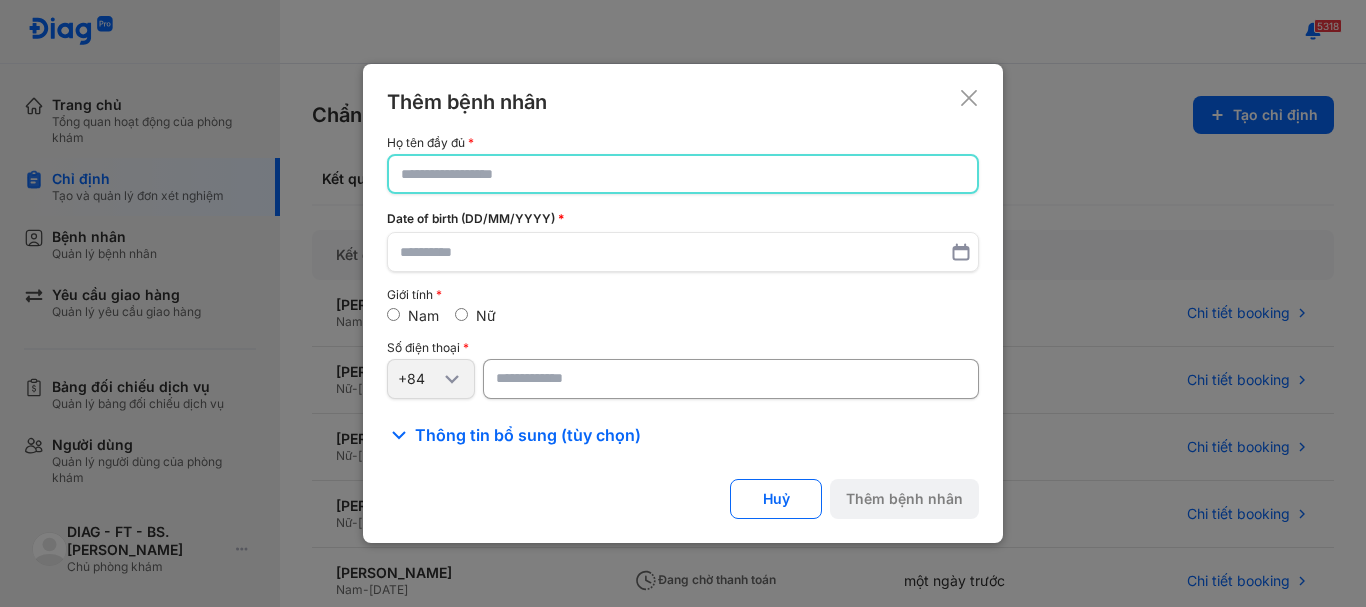 click 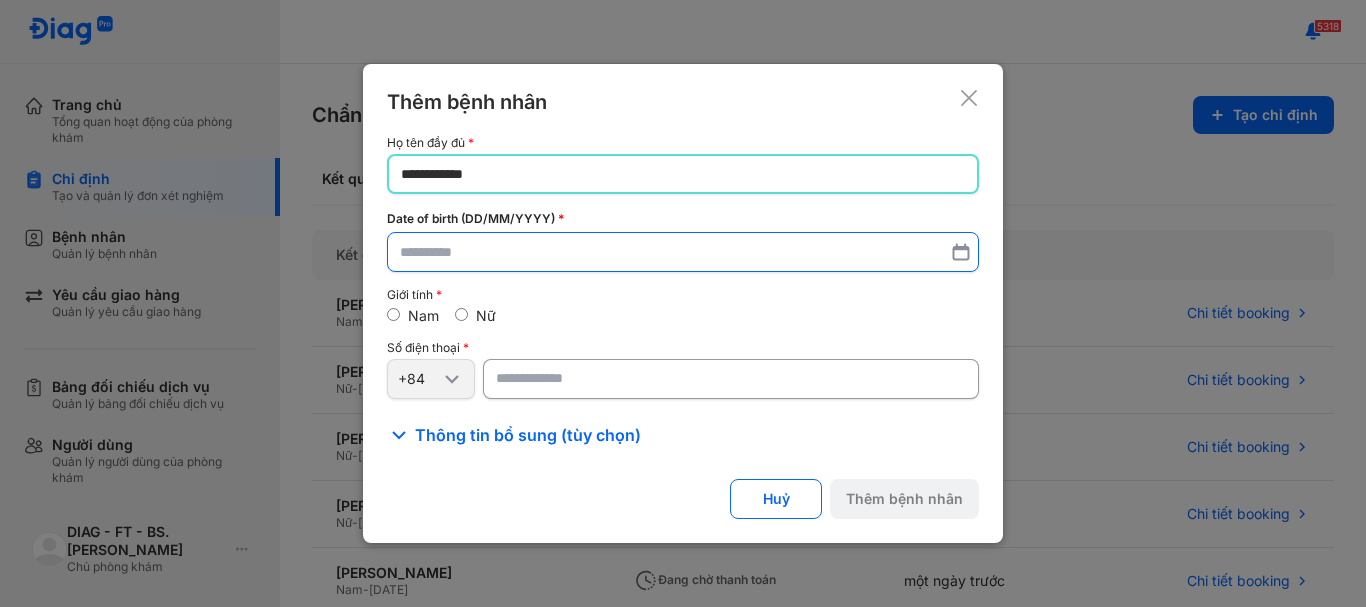 type on "**********" 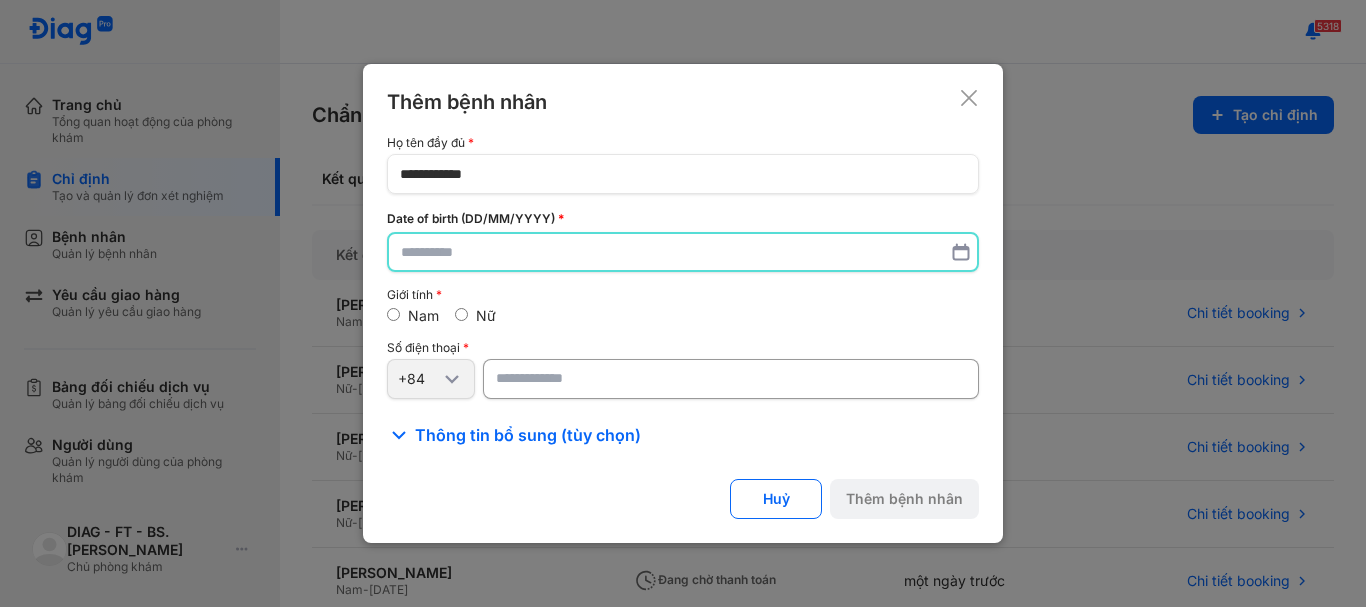 click at bounding box center [683, 252] 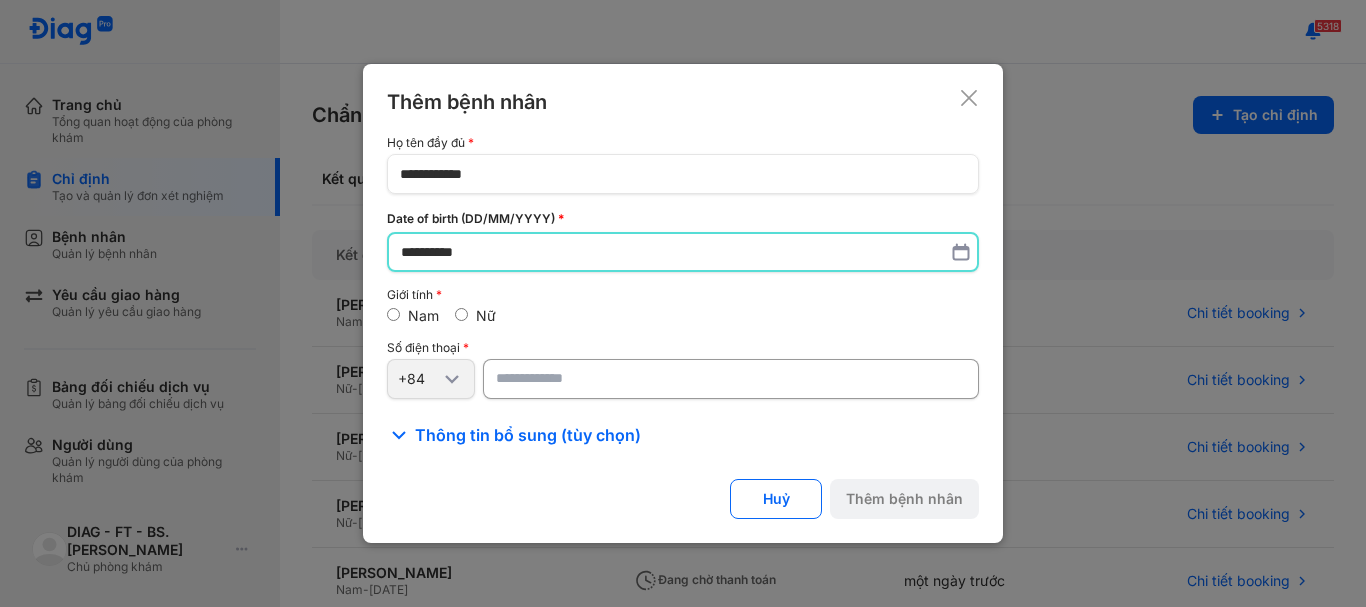 type on "**********" 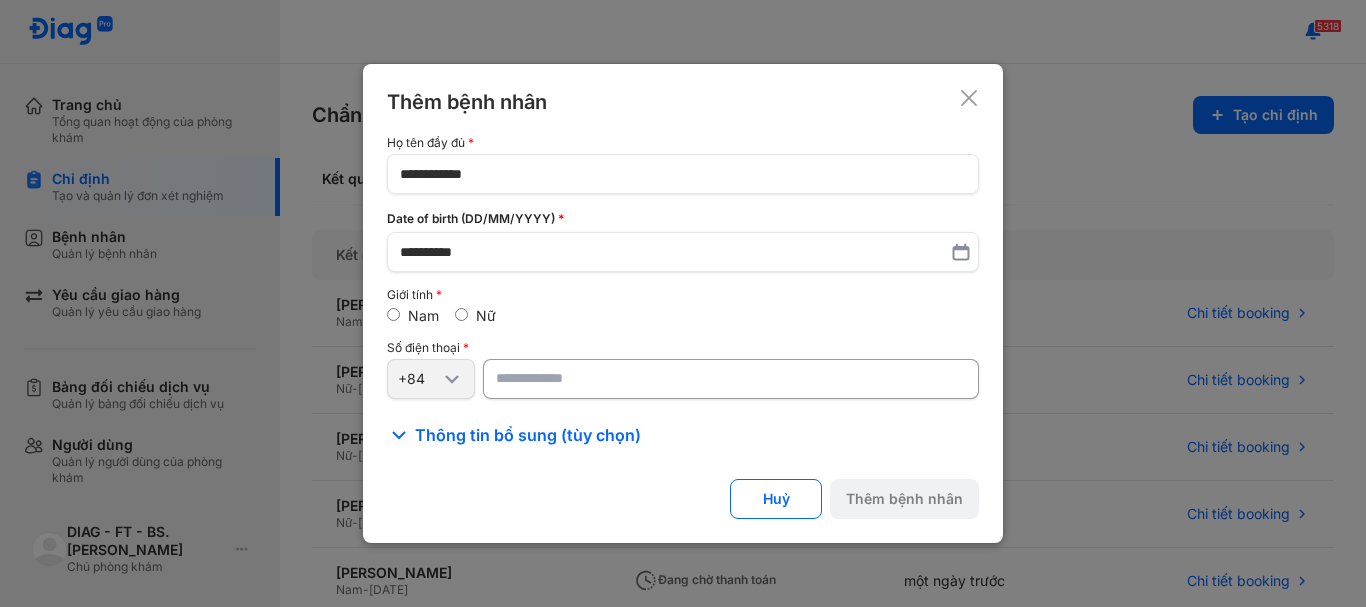 click at bounding box center [731, 379] 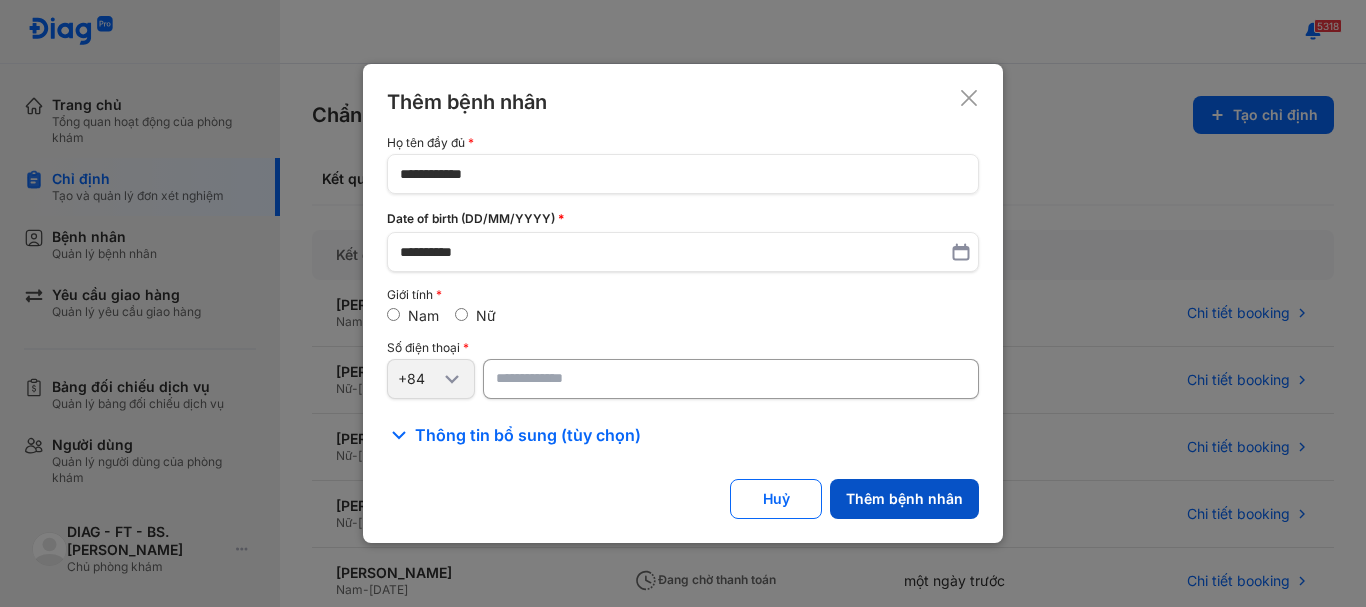 type on "**********" 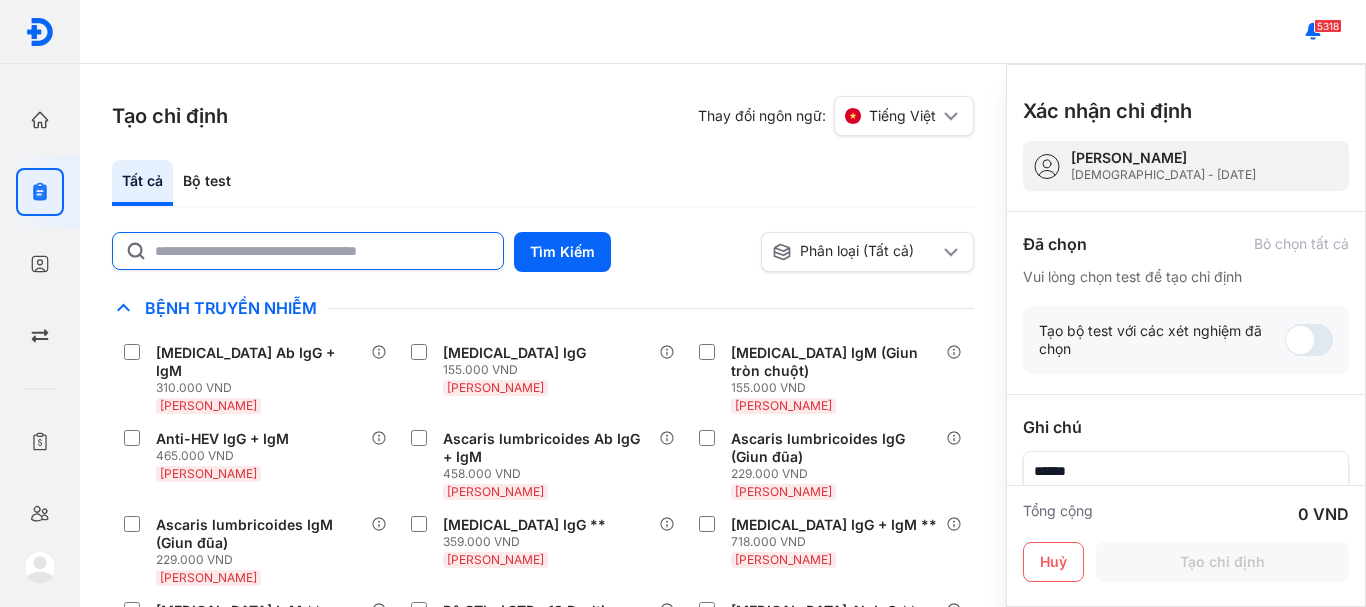 click 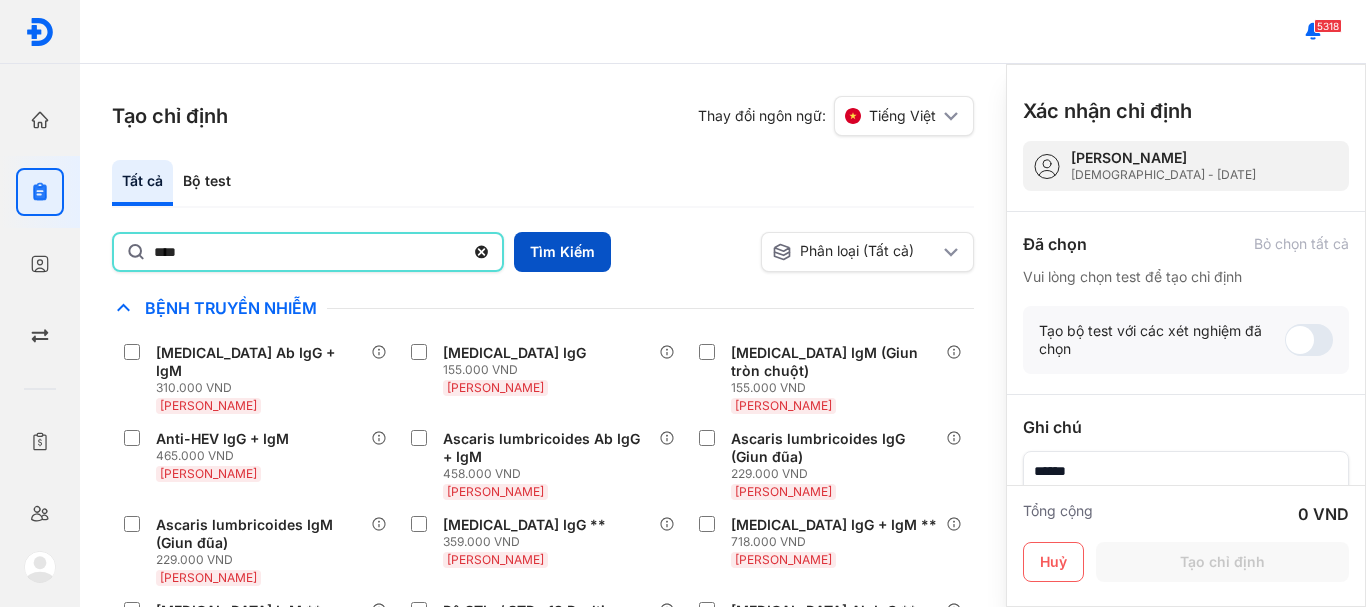 type on "****" 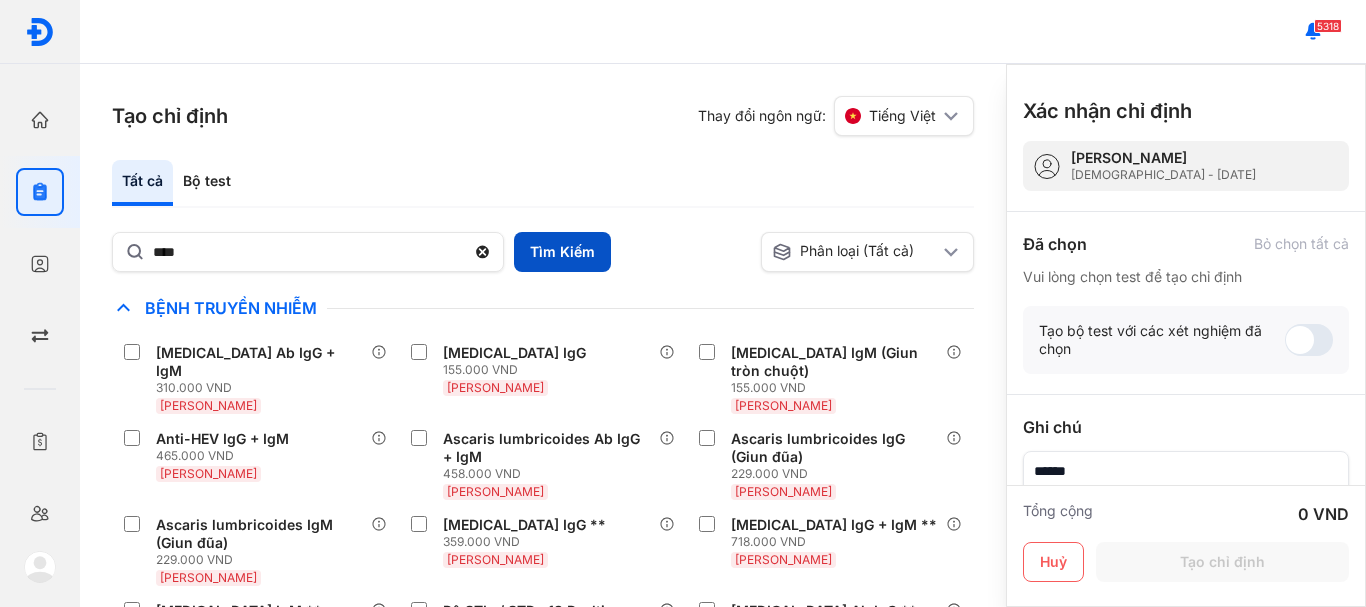 click on "Tìm Kiếm" at bounding box center [562, 252] 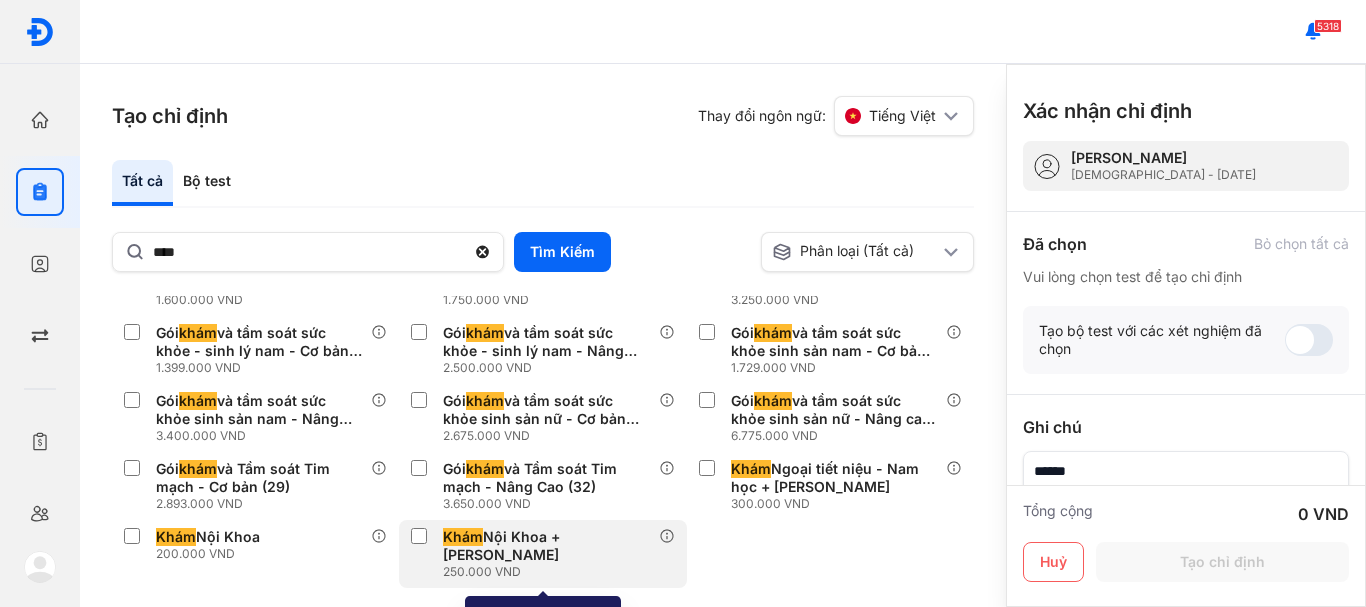 scroll, scrollTop: 430, scrollLeft: 0, axis: vertical 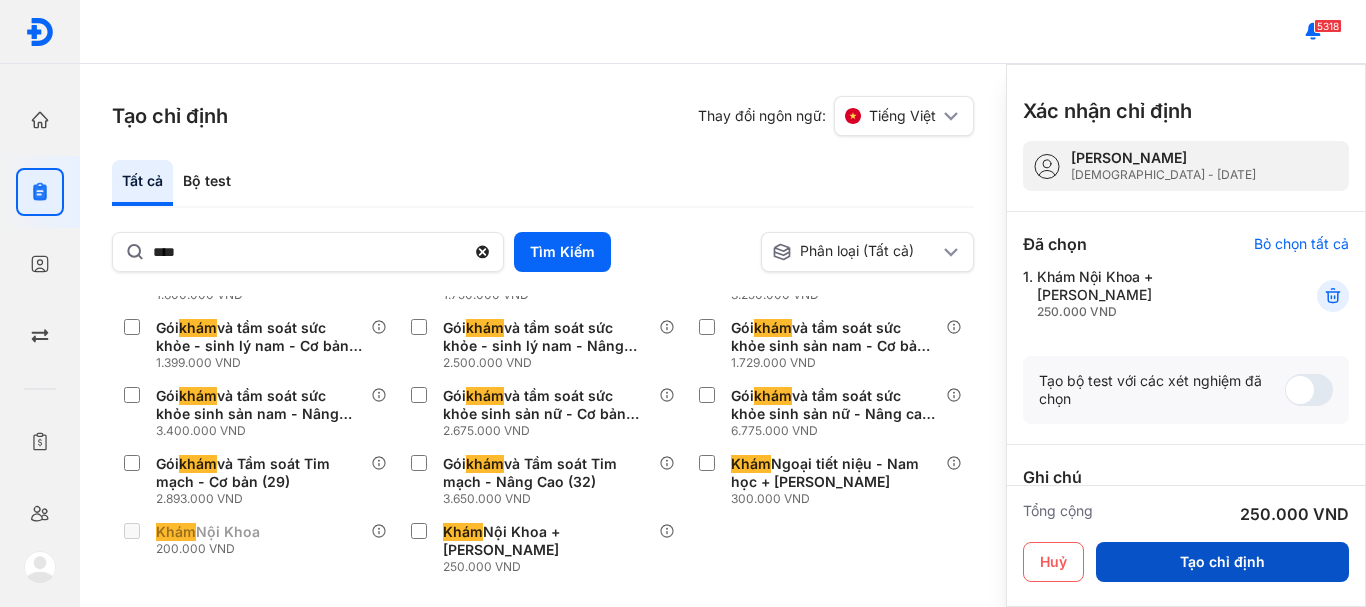 click on "Tạo chỉ định" at bounding box center [1222, 562] 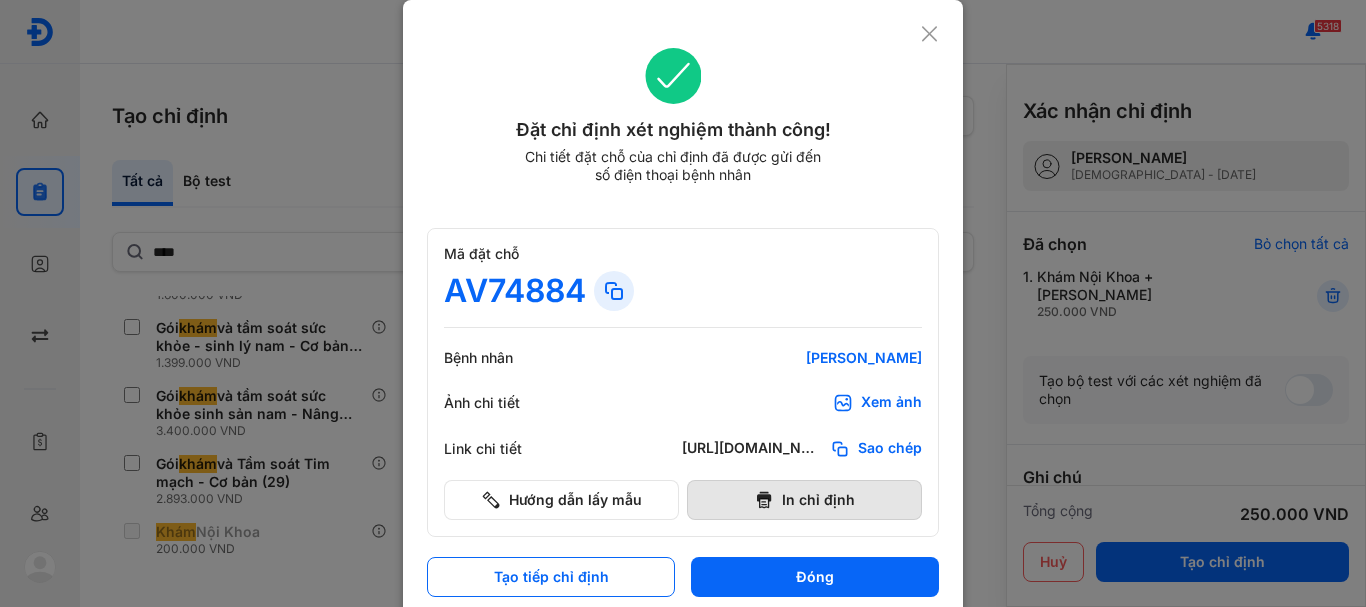 click on "In chỉ định" at bounding box center (804, 500) 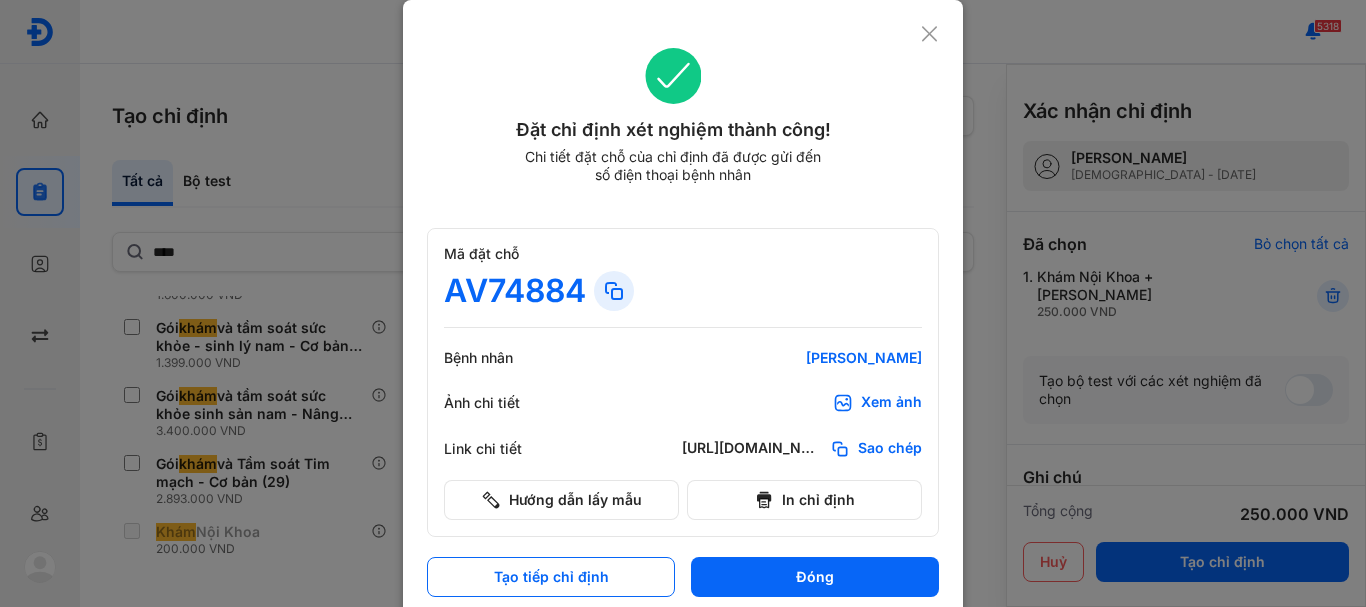 scroll, scrollTop: 0, scrollLeft: 0, axis: both 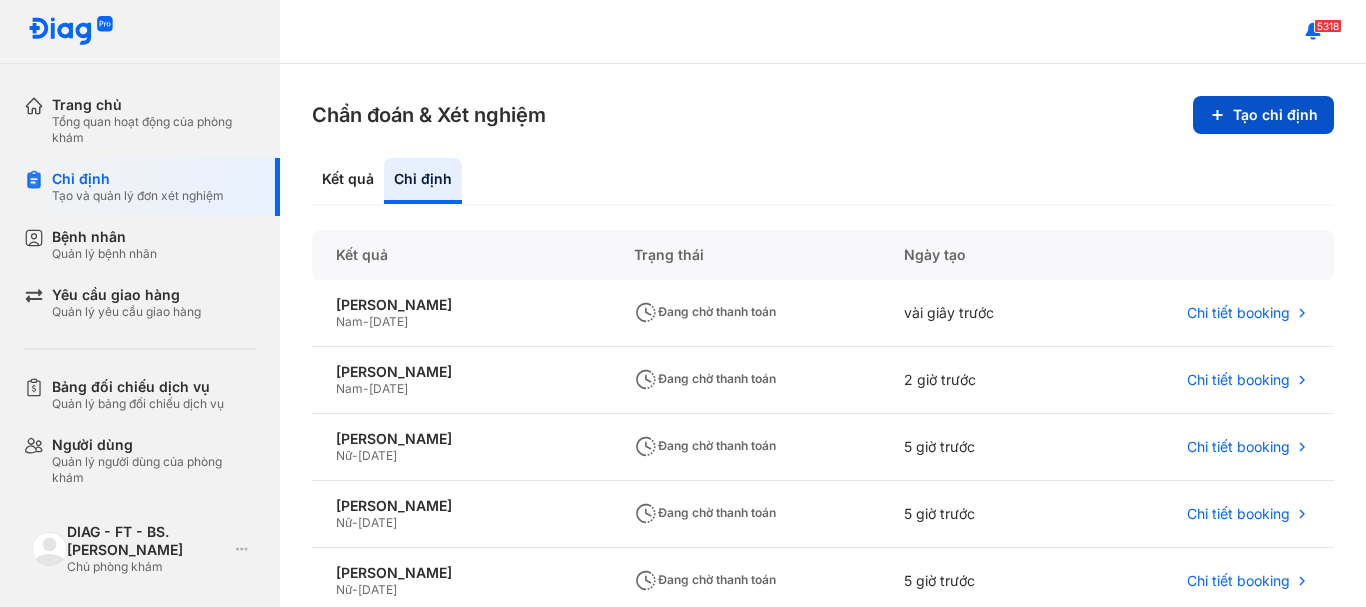 click on "Tạo chỉ định" at bounding box center [1263, 115] 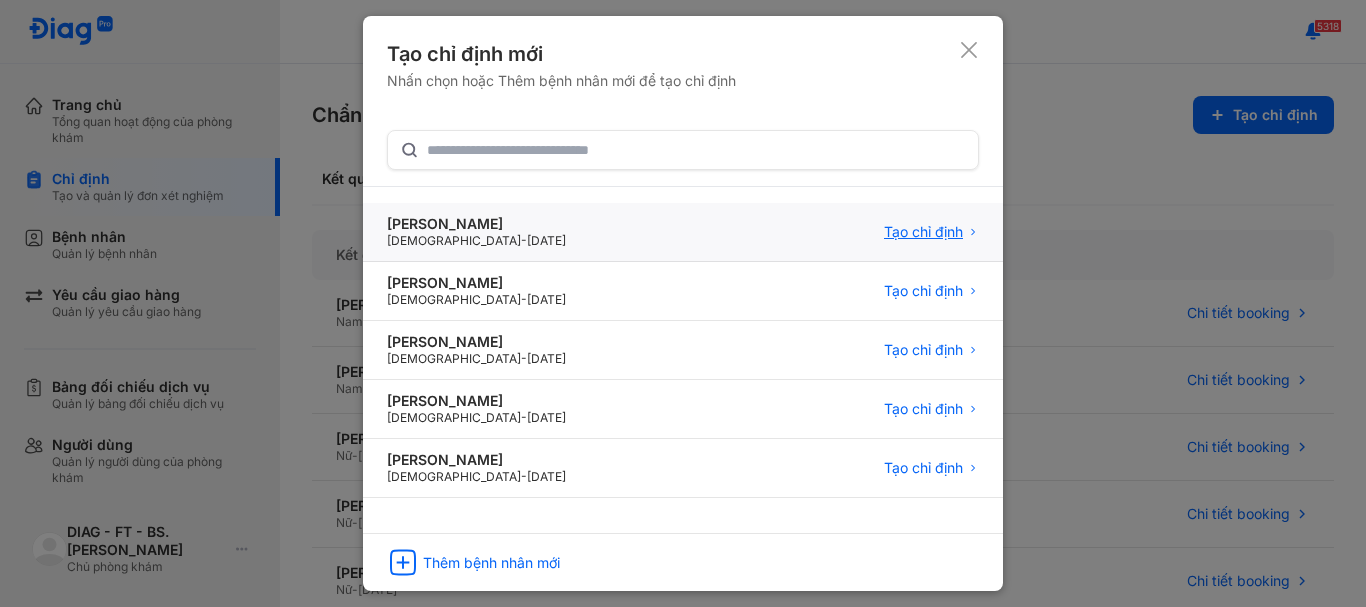 click on "Tạo chỉ định" at bounding box center (923, 232) 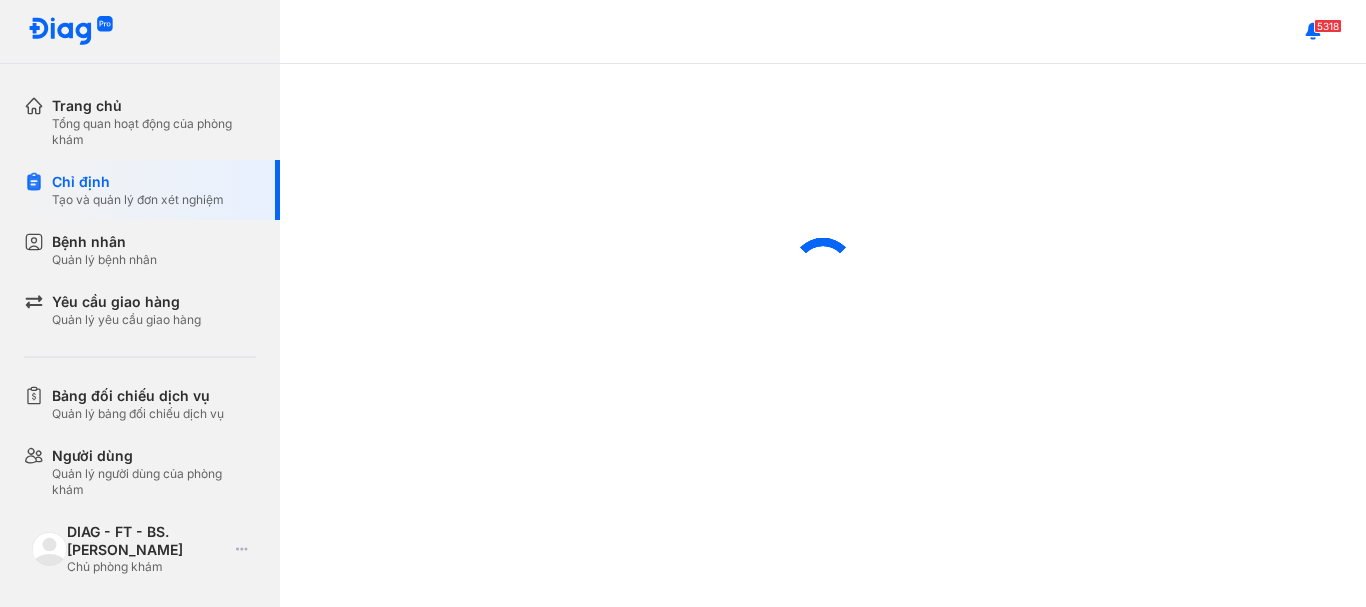scroll, scrollTop: 0, scrollLeft: 0, axis: both 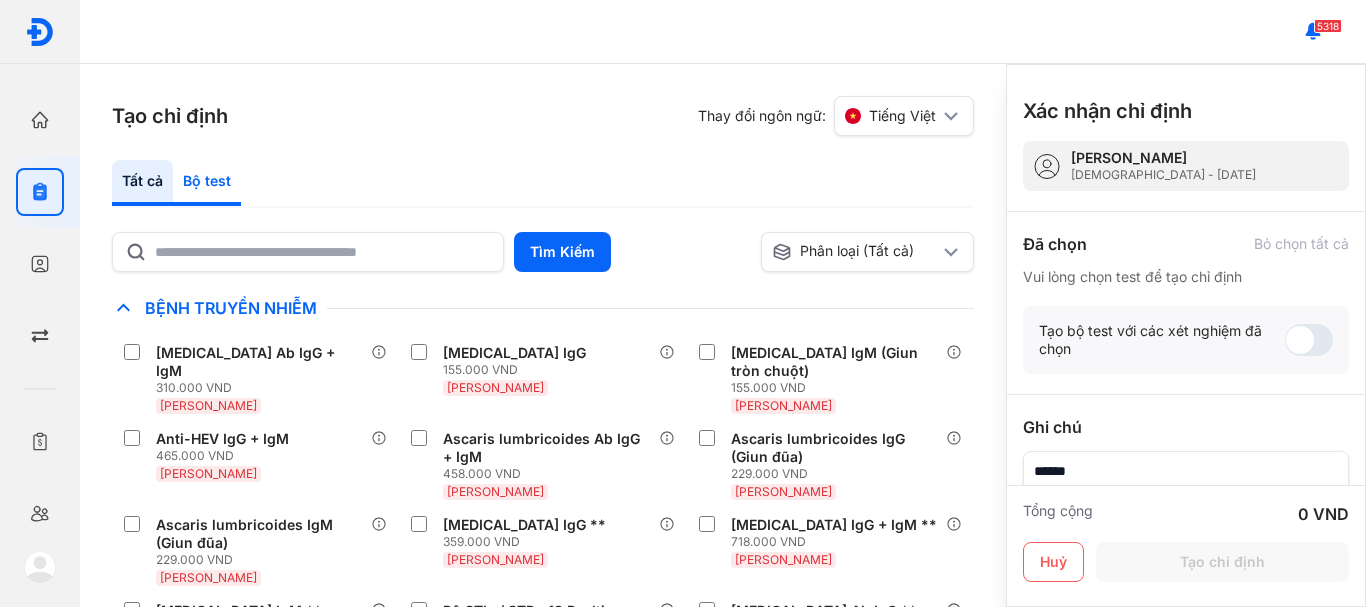 click on "Bộ test" 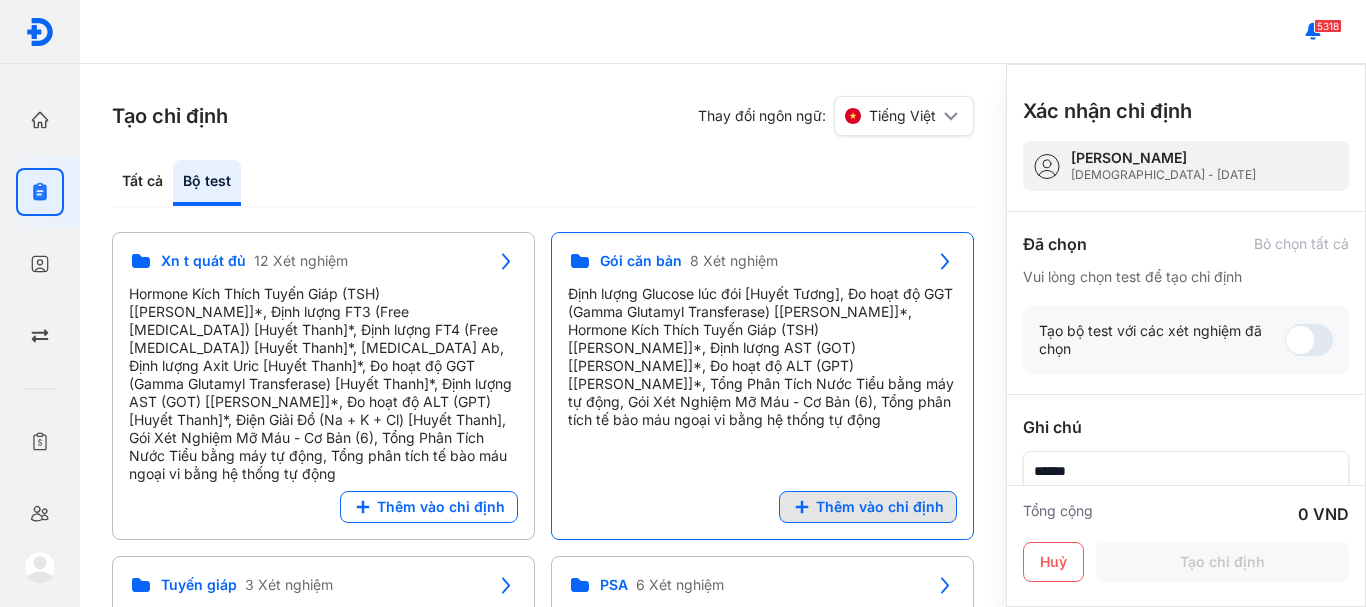click on "Thêm vào chỉ định" 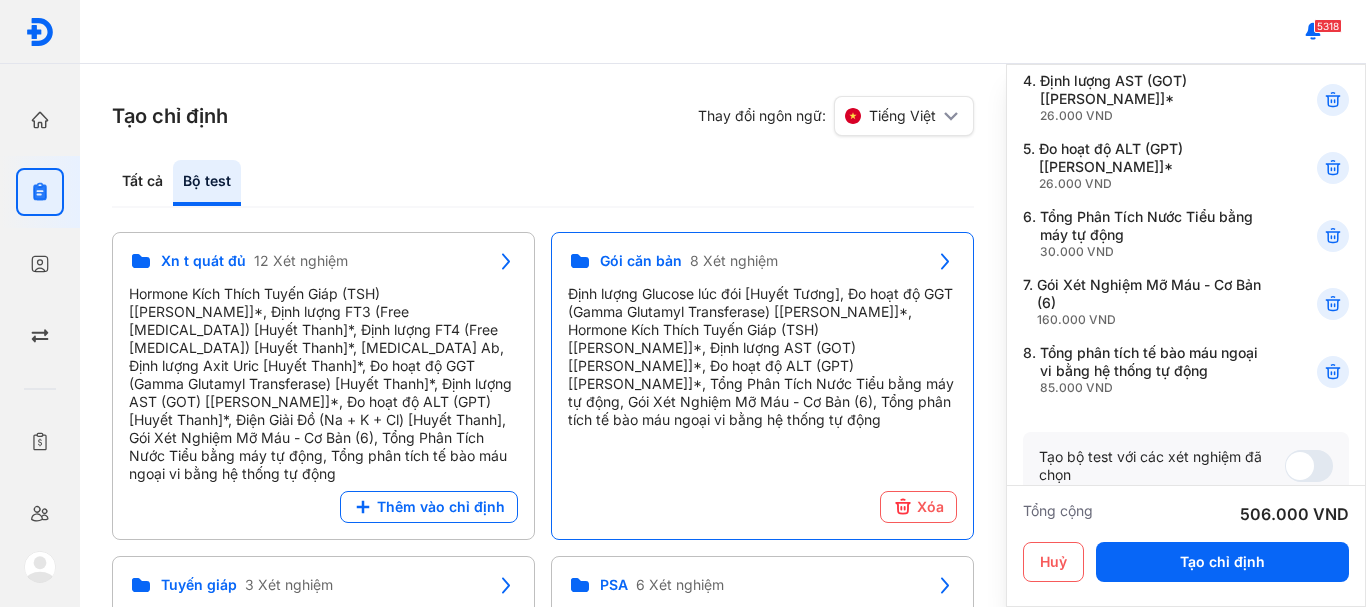 scroll, scrollTop: 300, scrollLeft: 0, axis: vertical 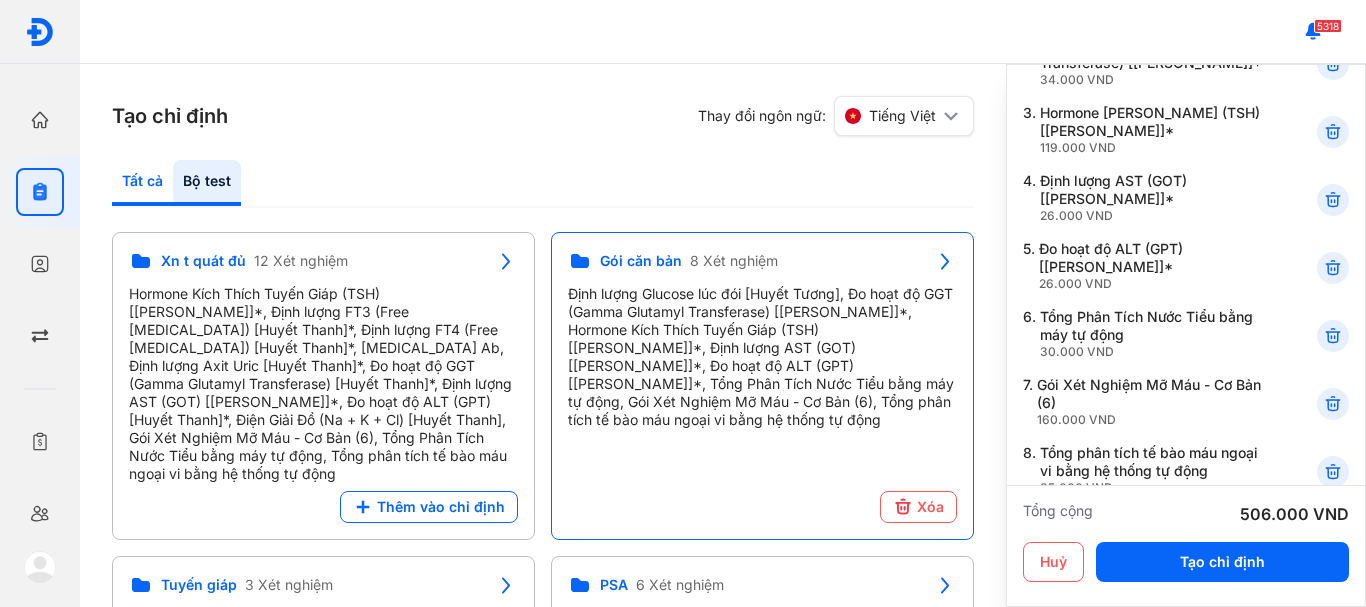 click on "Tất cả" 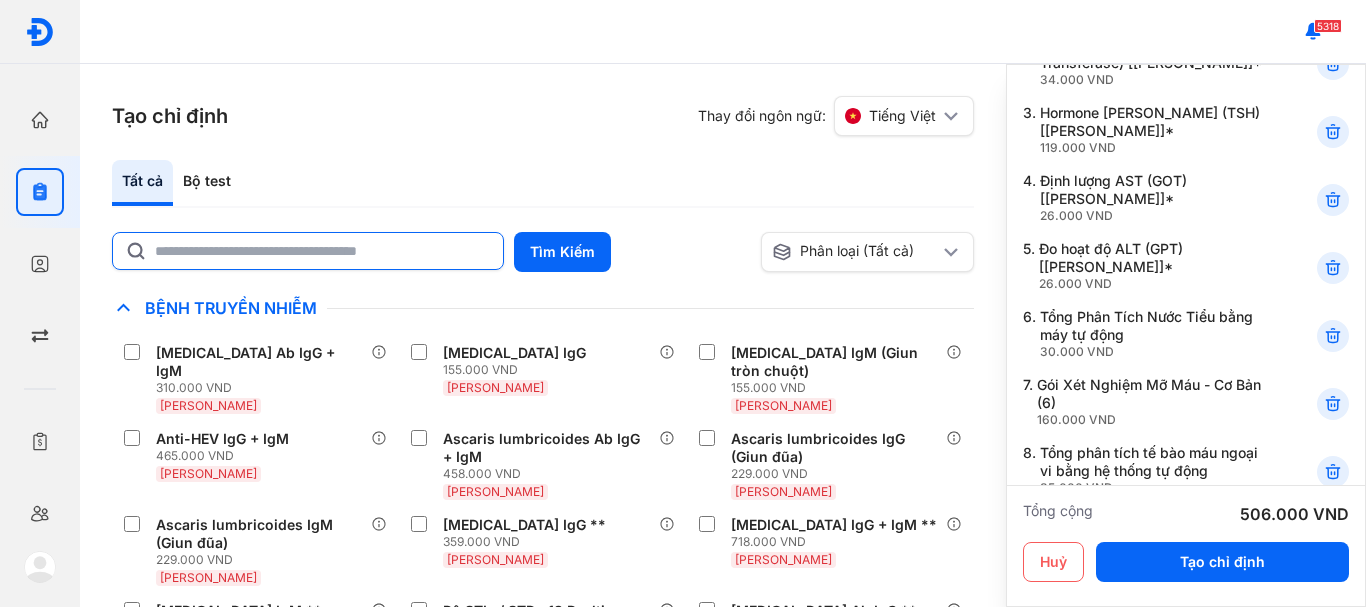 click 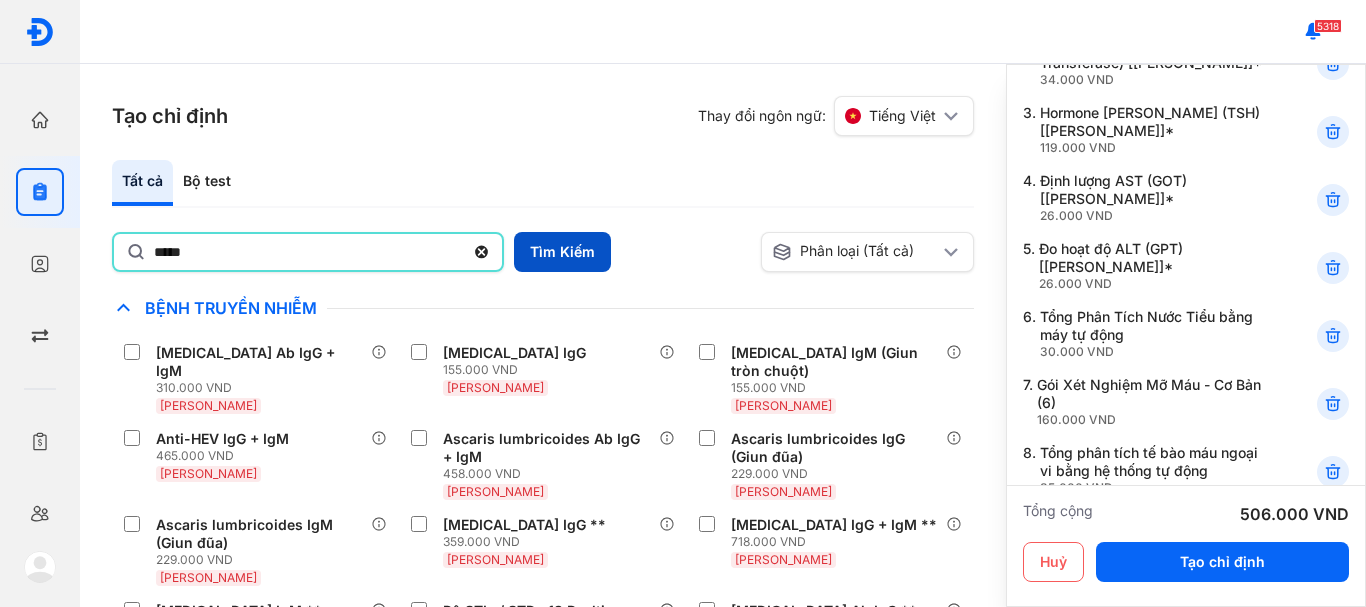 type on "*****" 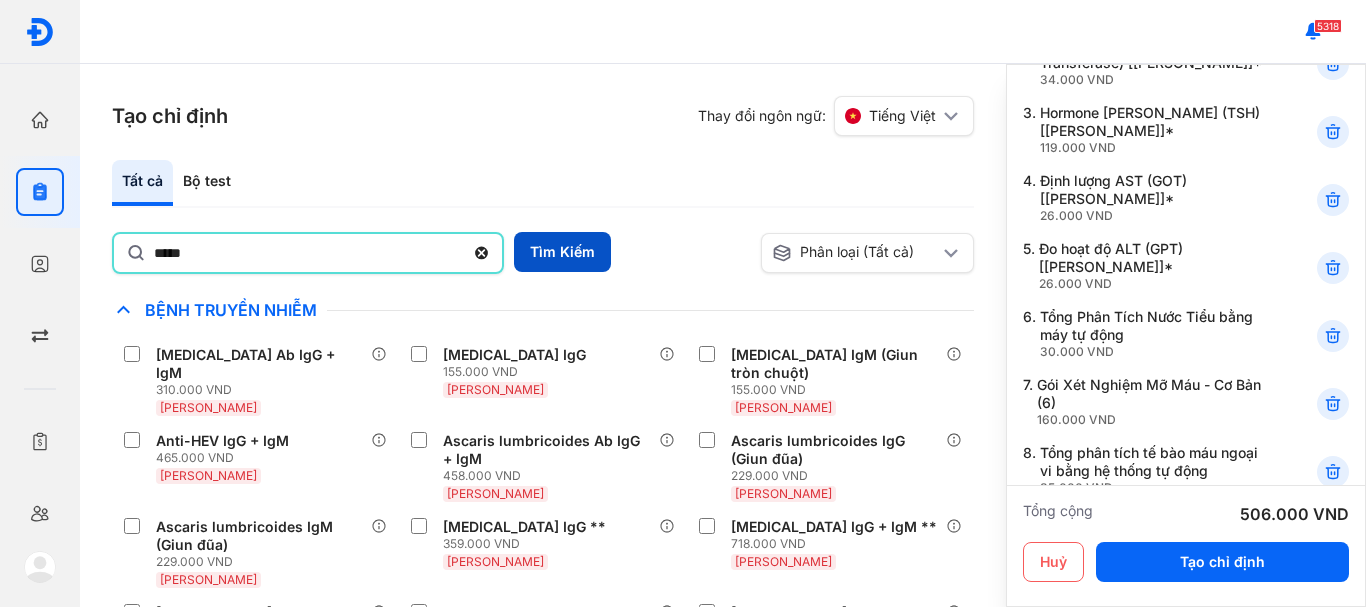 click on "Tìm Kiếm" at bounding box center [562, 252] 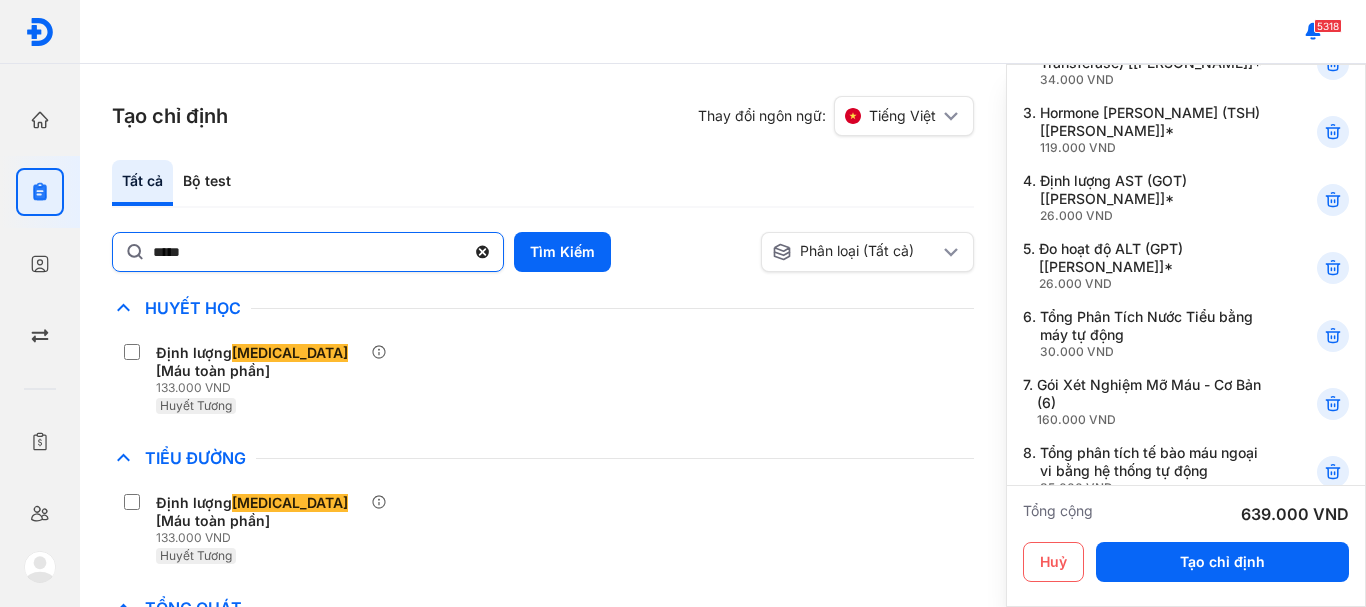 click 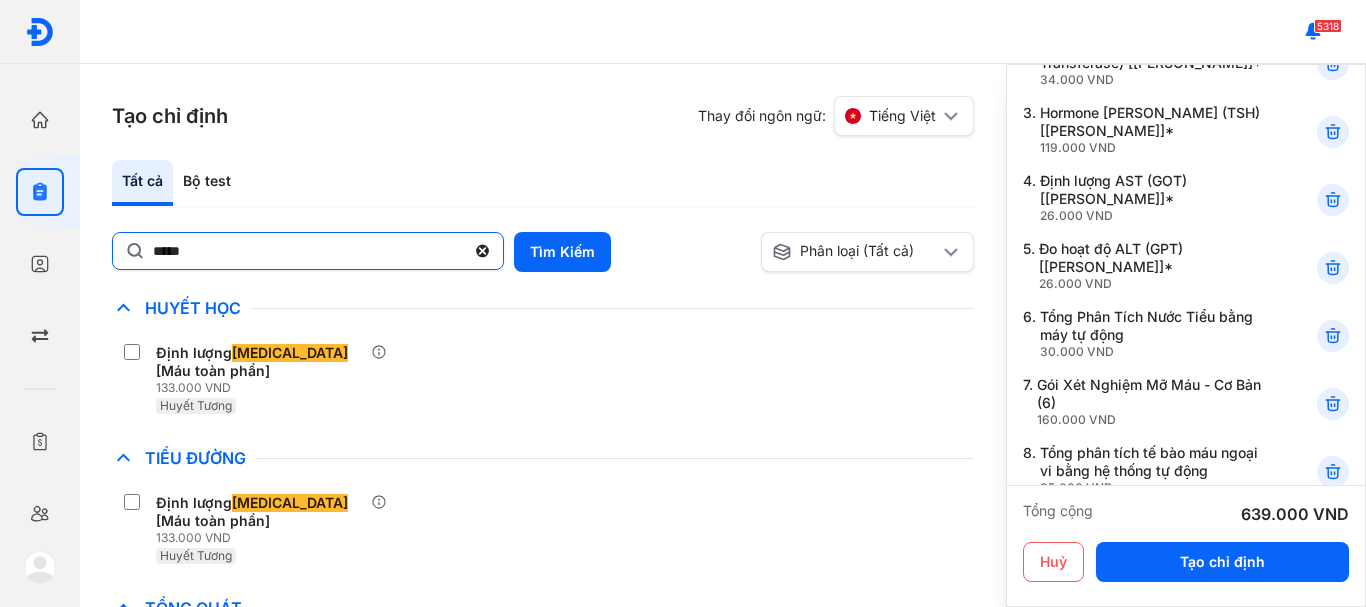 click on "*****" 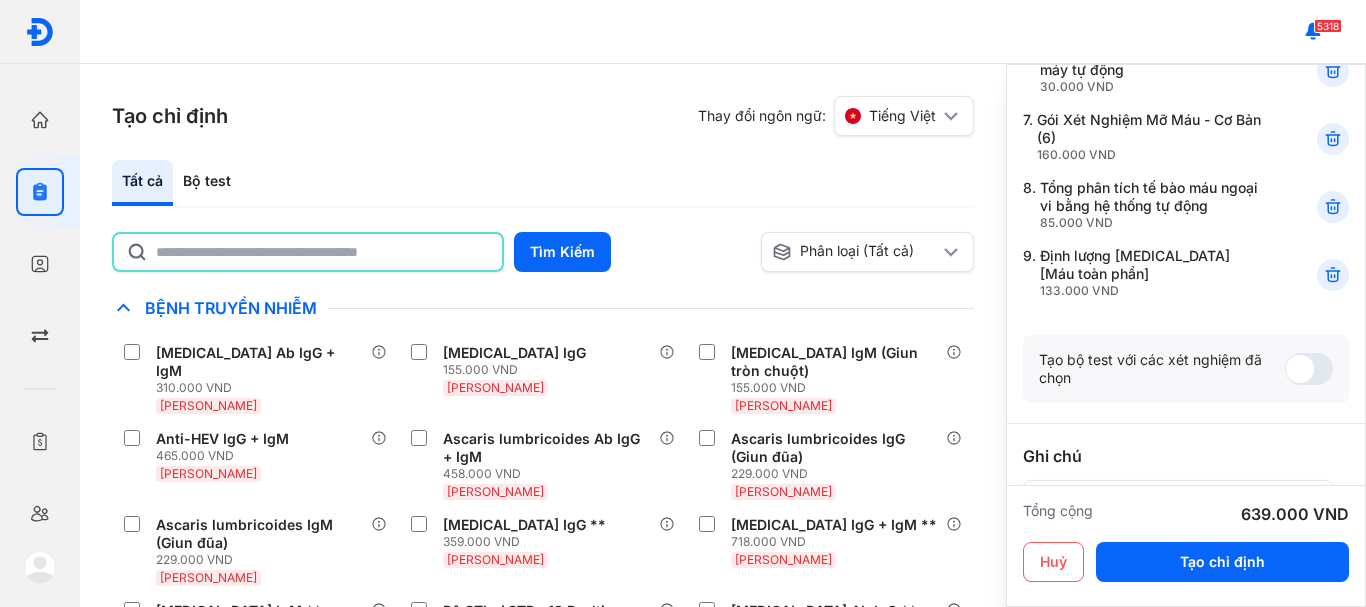 scroll, scrollTop: 600, scrollLeft: 0, axis: vertical 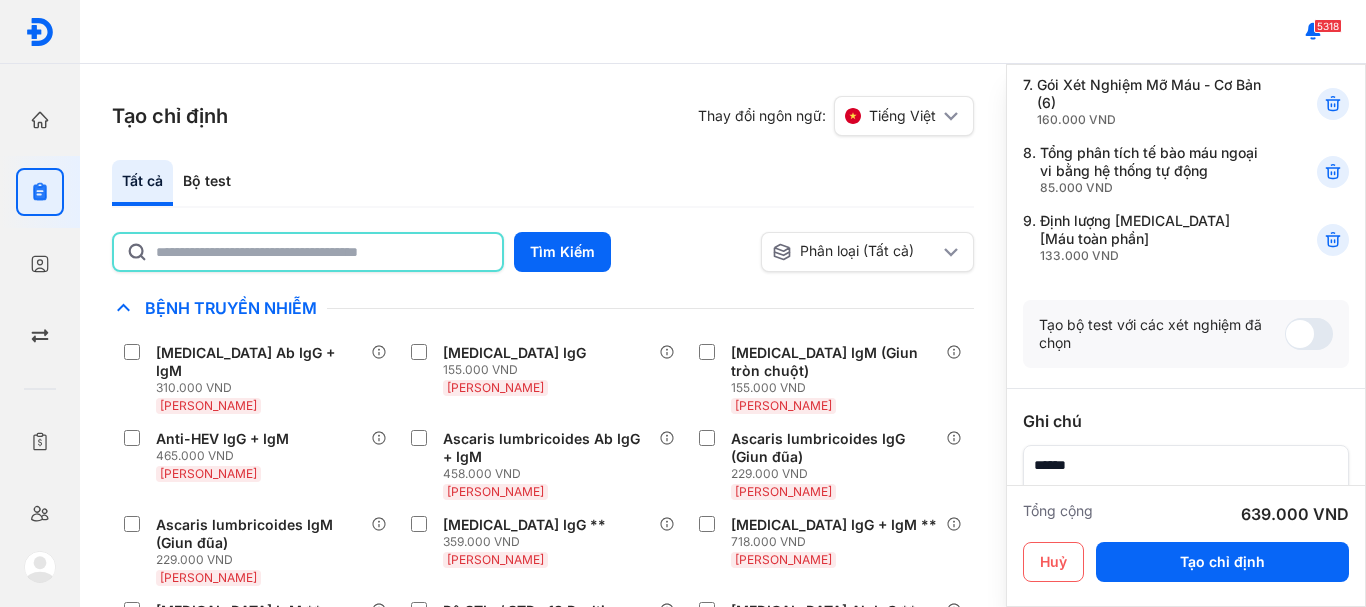 click 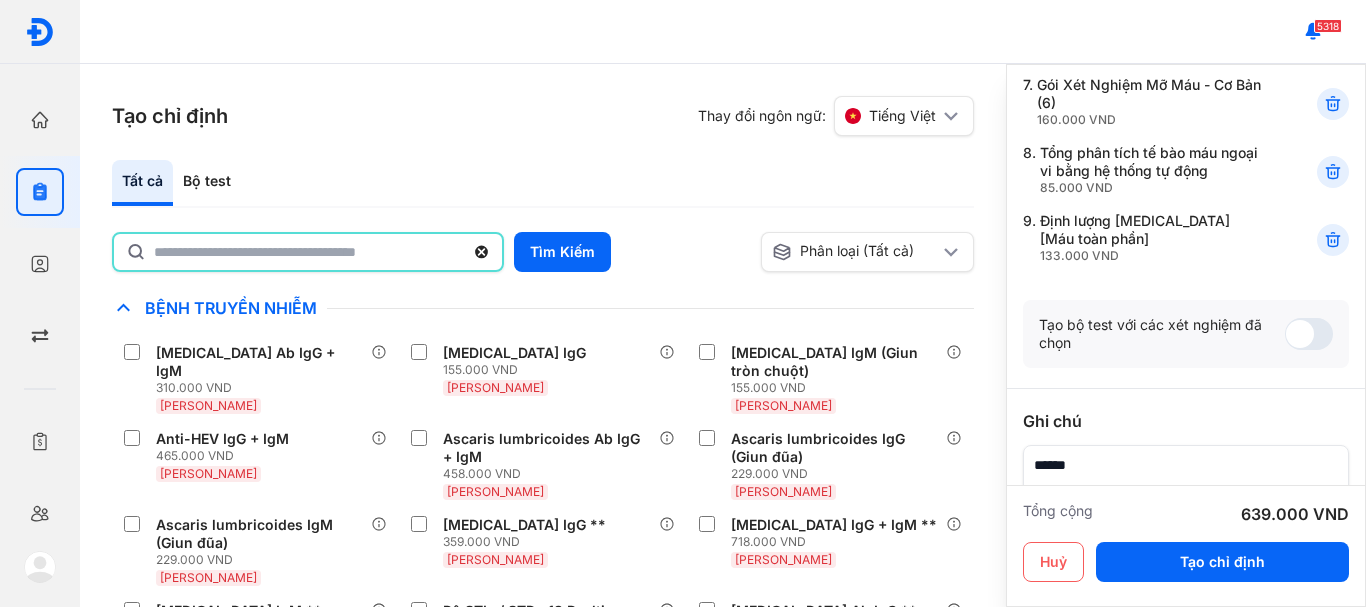 type on "*" 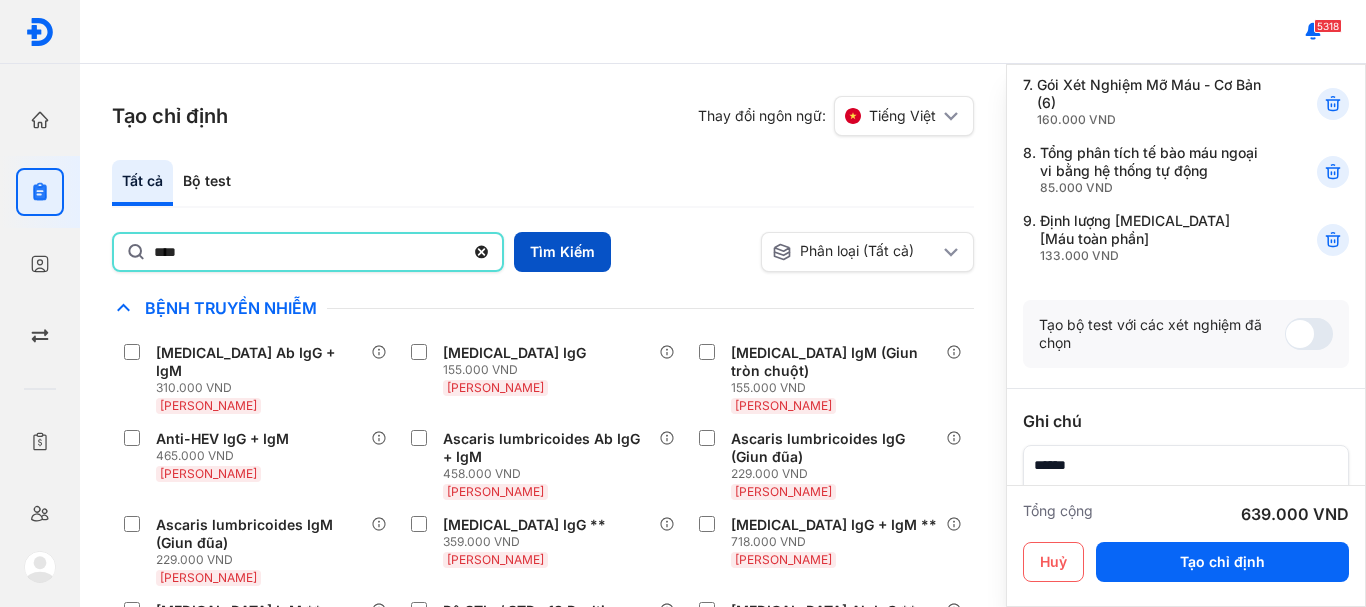 type on "****" 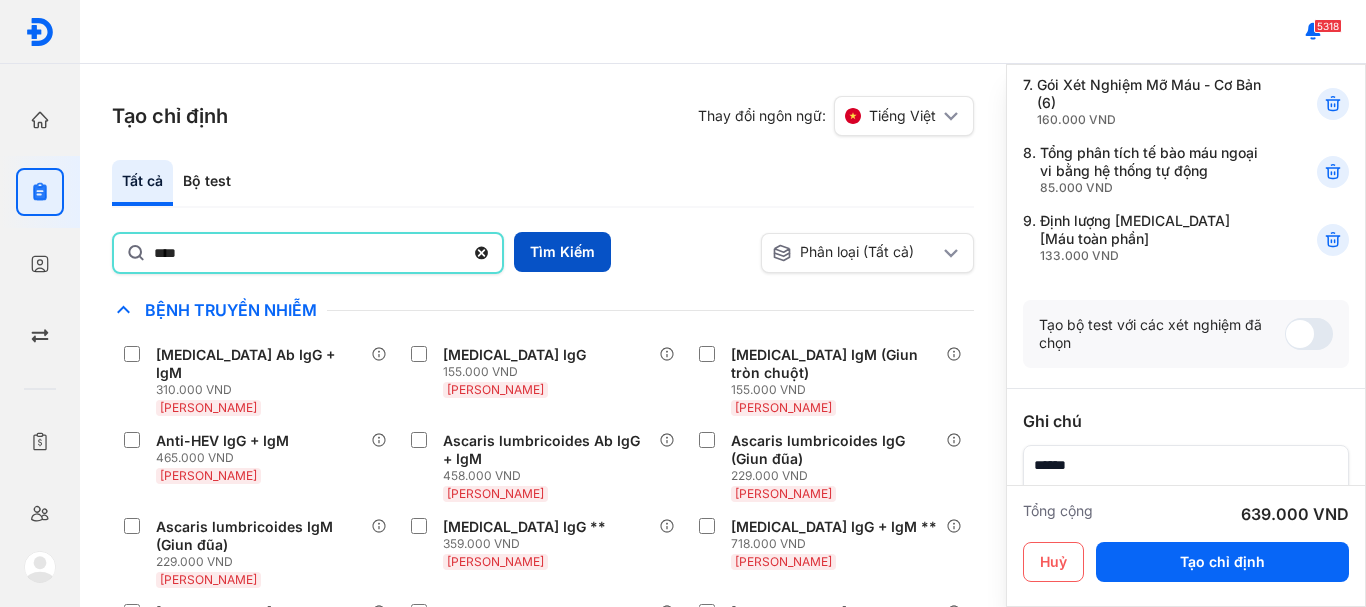 click on "Tìm Kiếm" at bounding box center (562, 252) 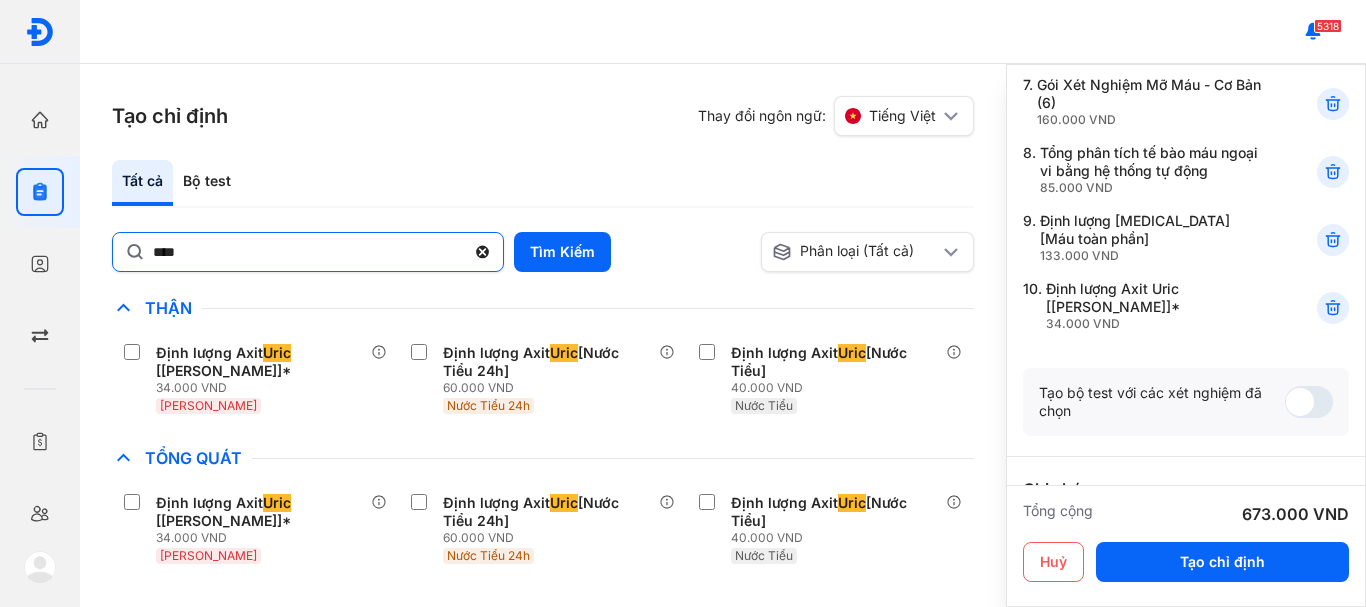 click 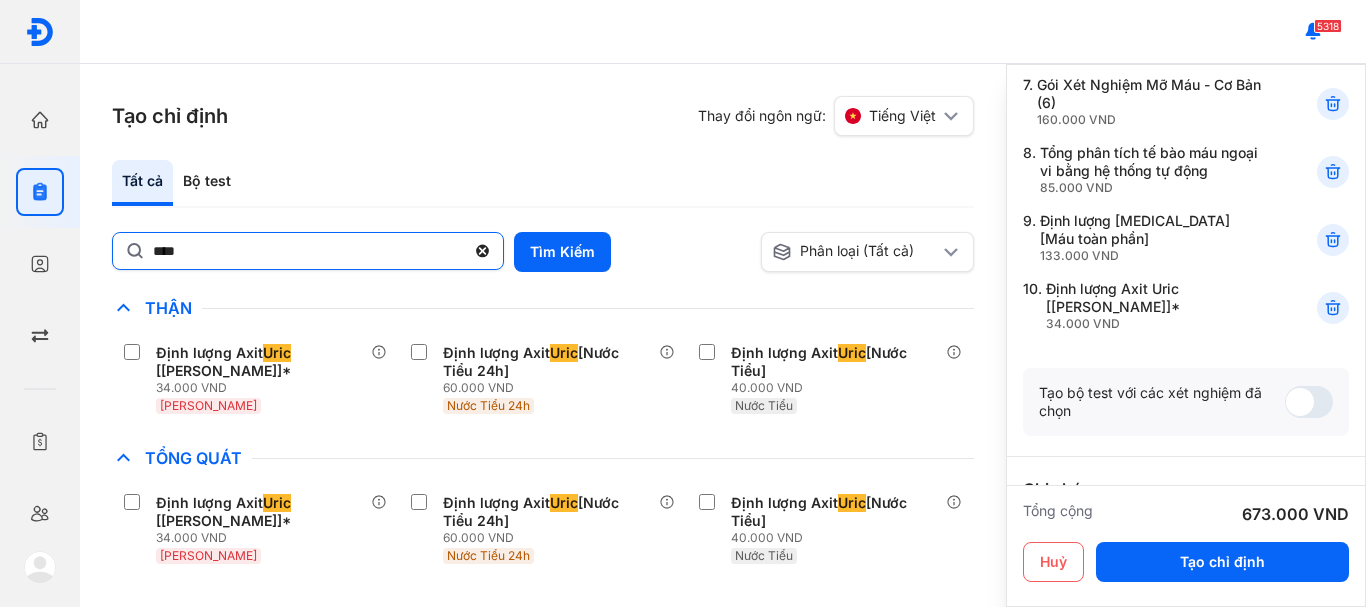 click on "****" 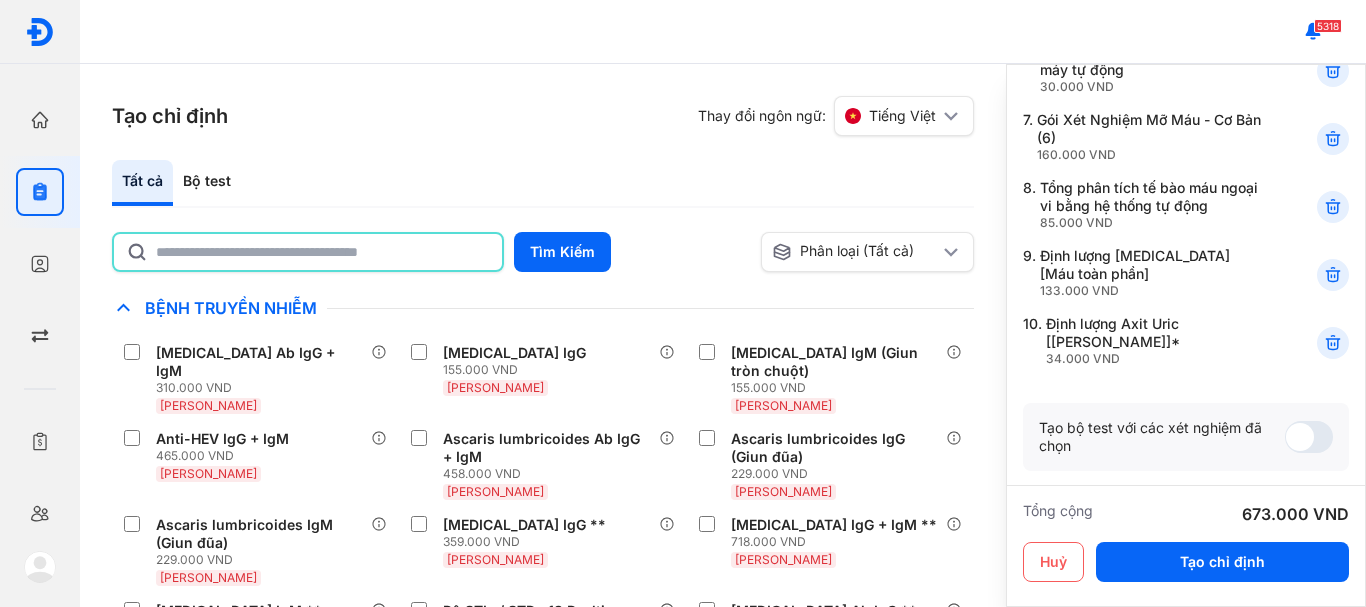 scroll, scrollTop: 600, scrollLeft: 0, axis: vertical 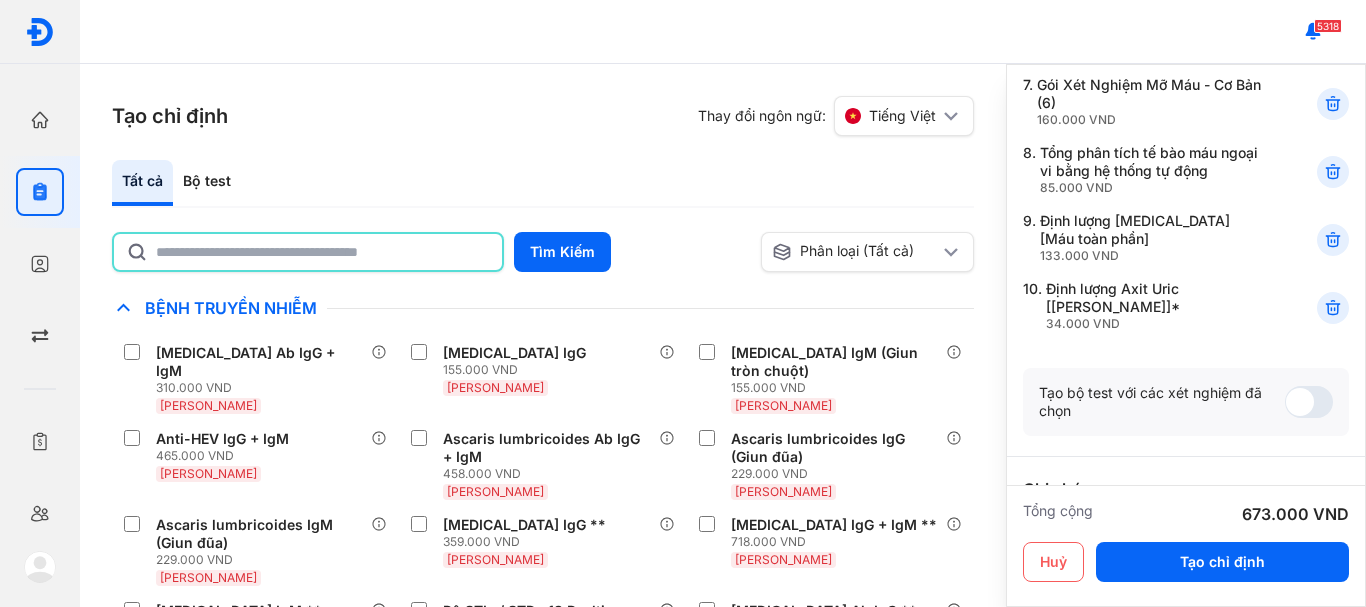 click 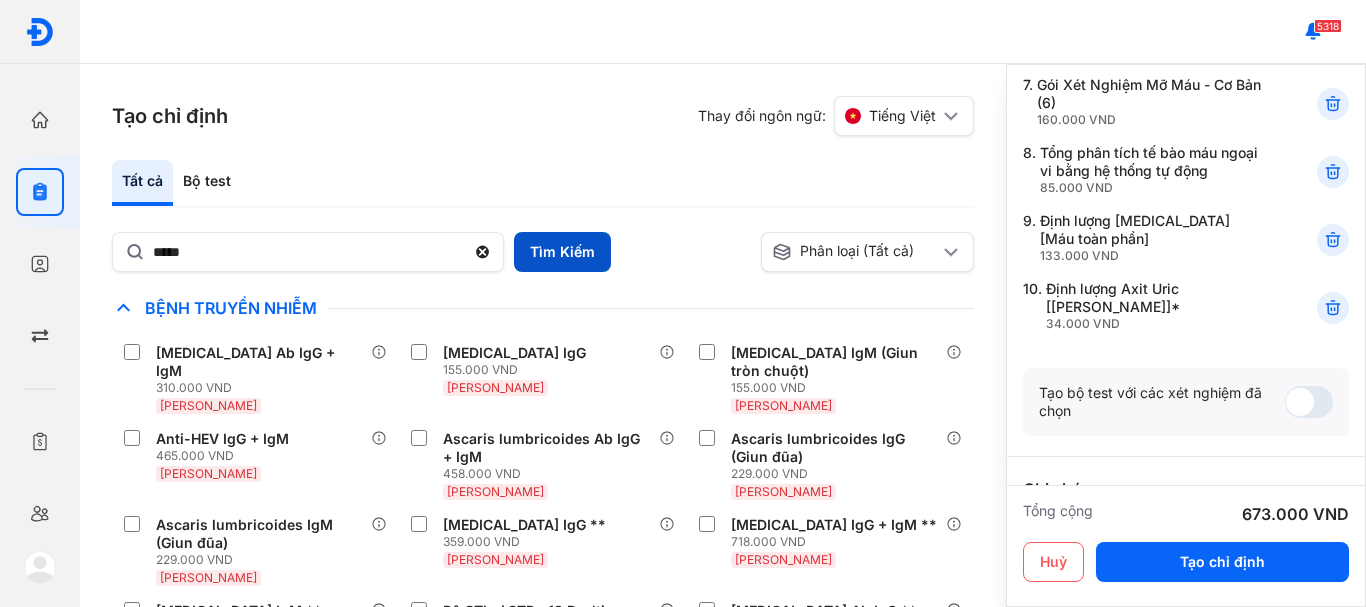 click on "Tìm Kiếm" at bounding box center [562, 252] 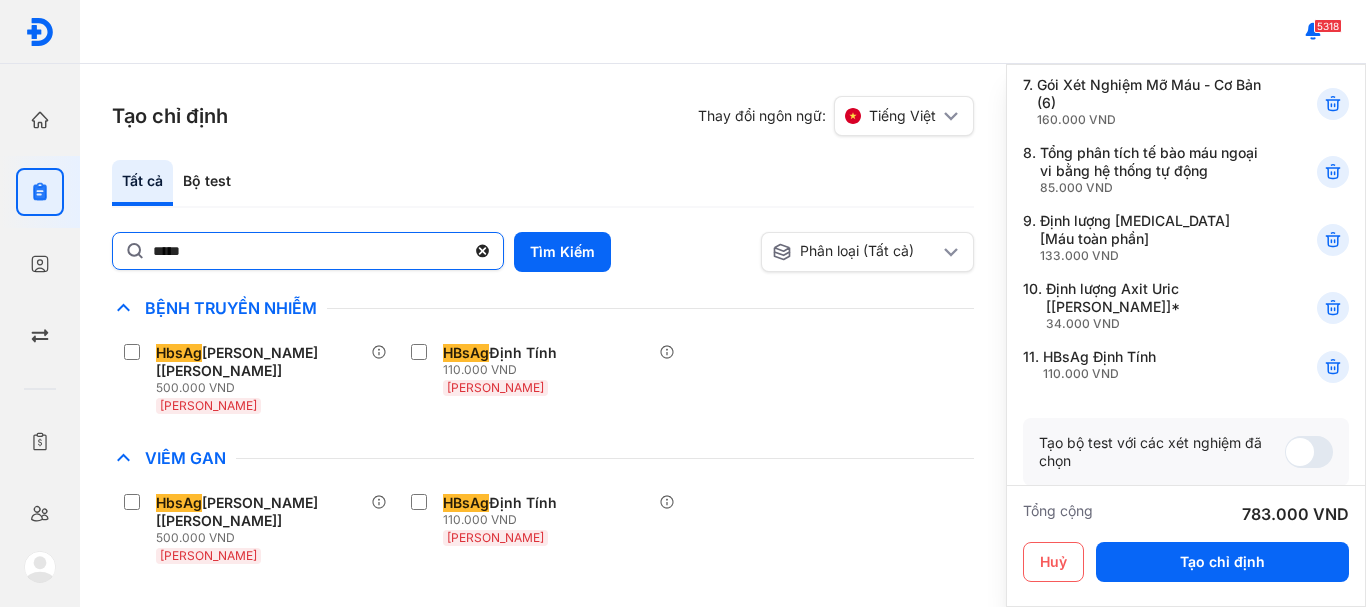 click on "*****" 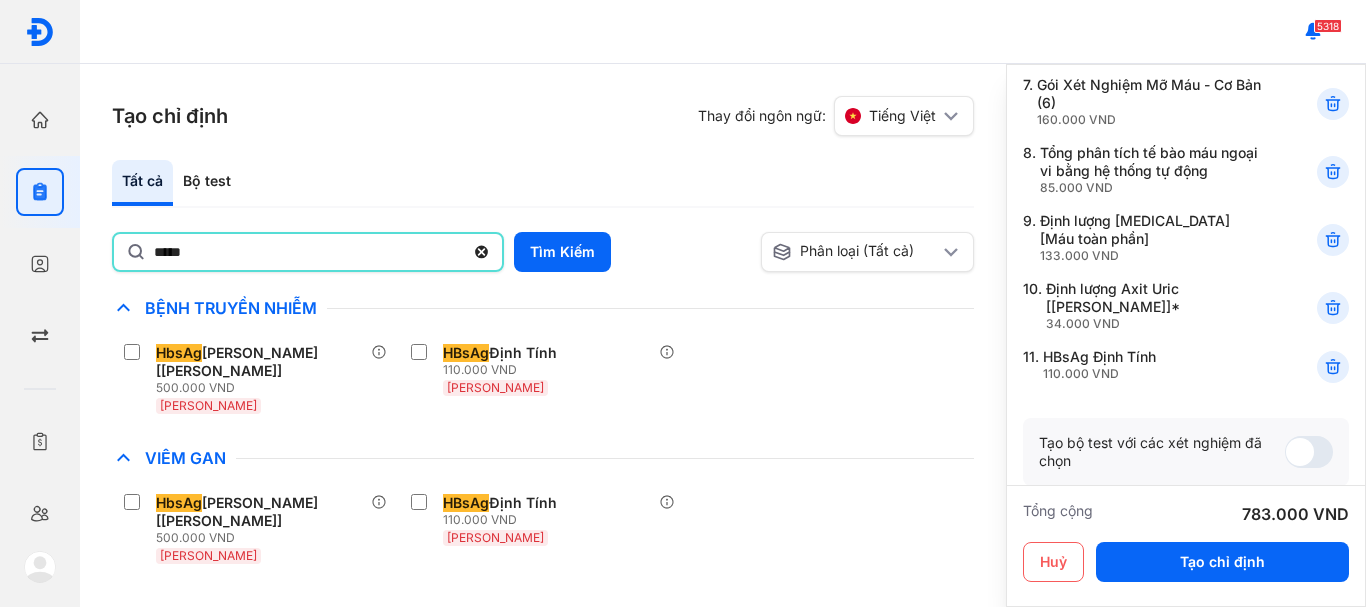 type on "*****" 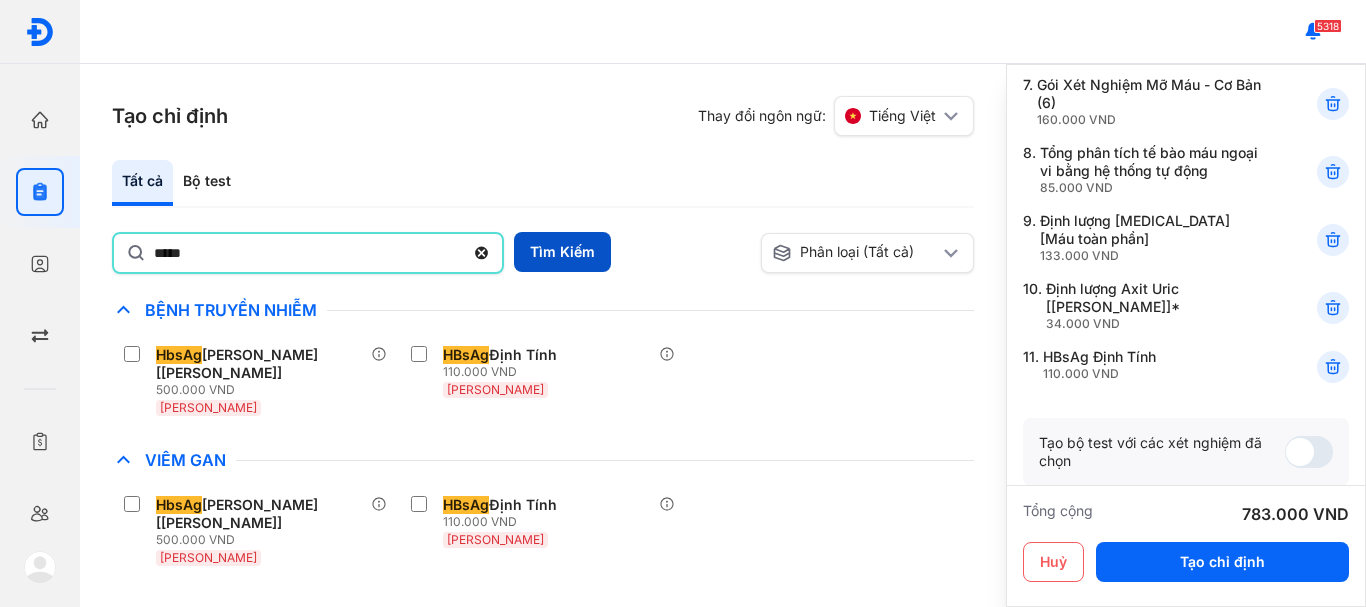 click on "Tìm Kiếm" at bounding box center [562, 252] 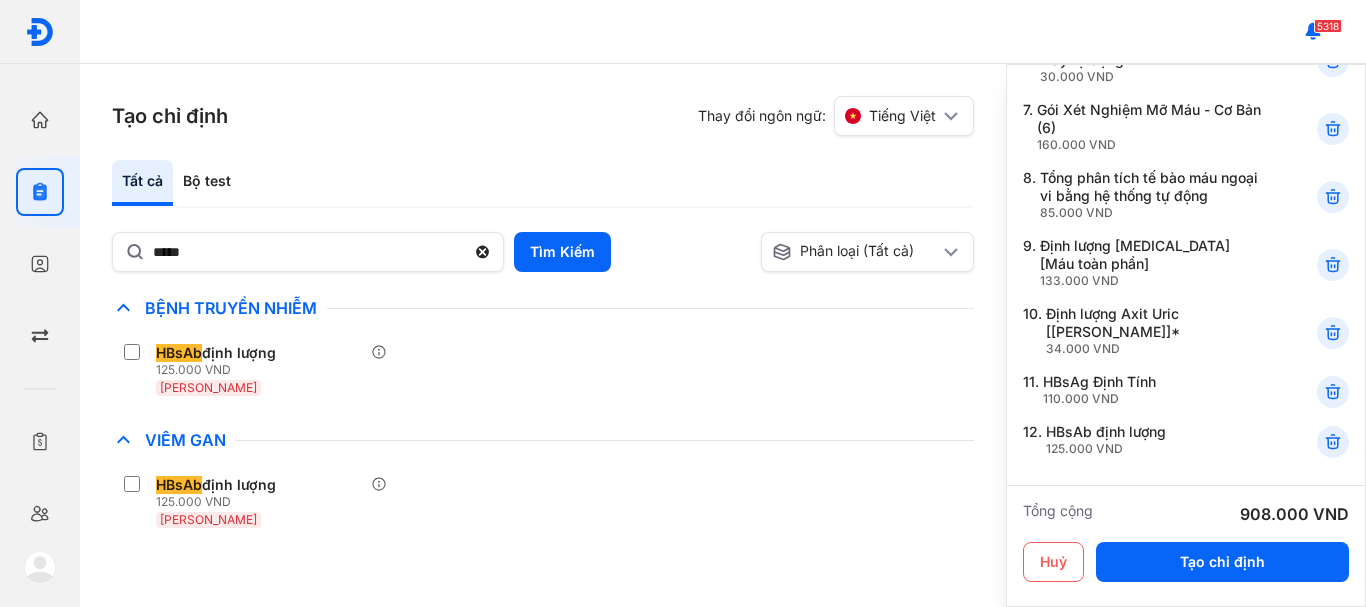 scroll, scrollTop: 600, scrollLeft: 0, axis: vertical 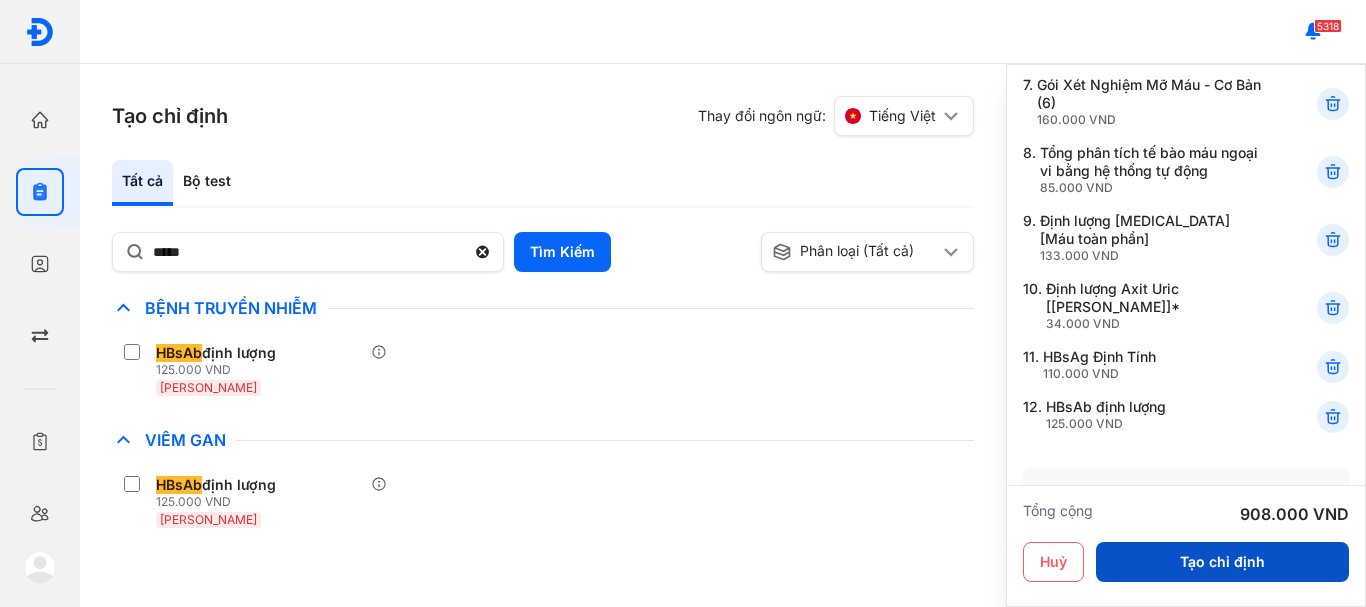 click on "Tạo chỉ định" at bounding box center [1222, 562] 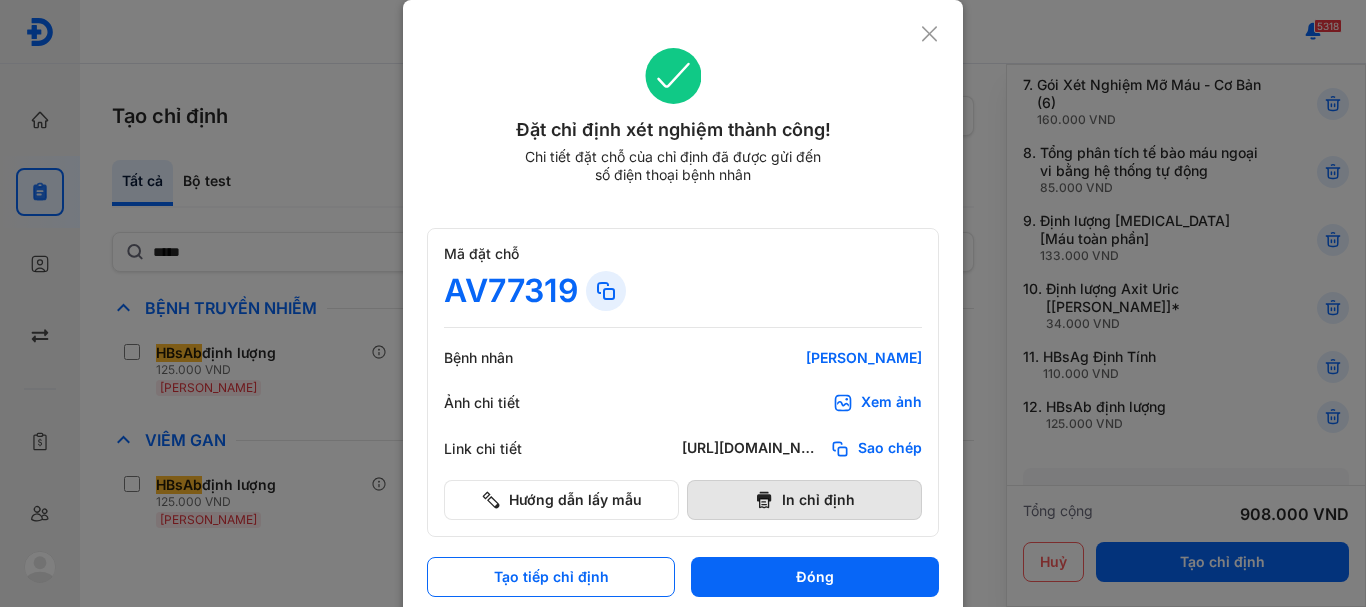 click on "In chỉ định" at bounding box center [804, 500] 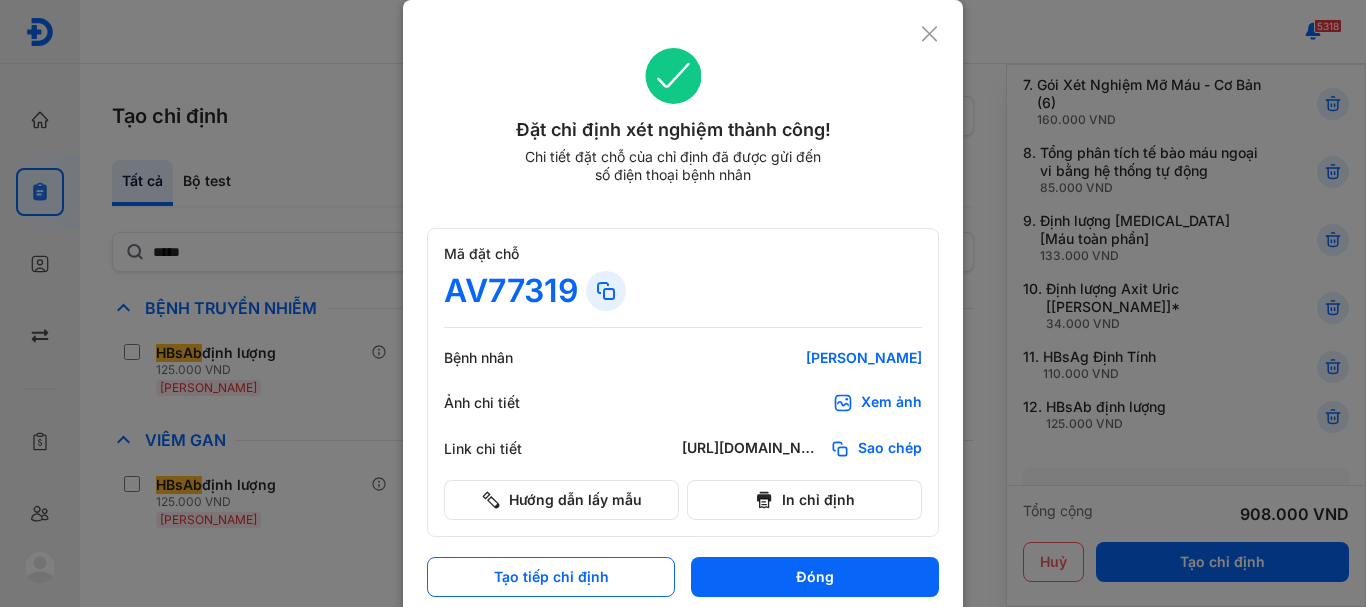click 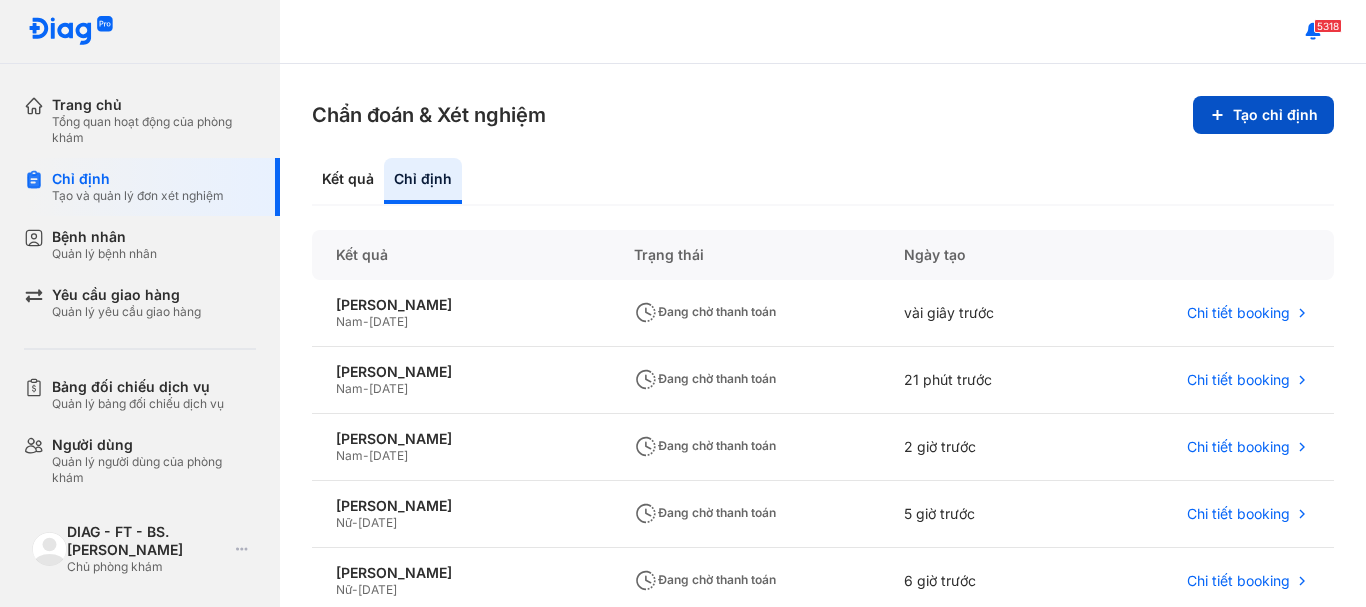 click on "Tạo chỉ định" at bounding box center (1263, 115) 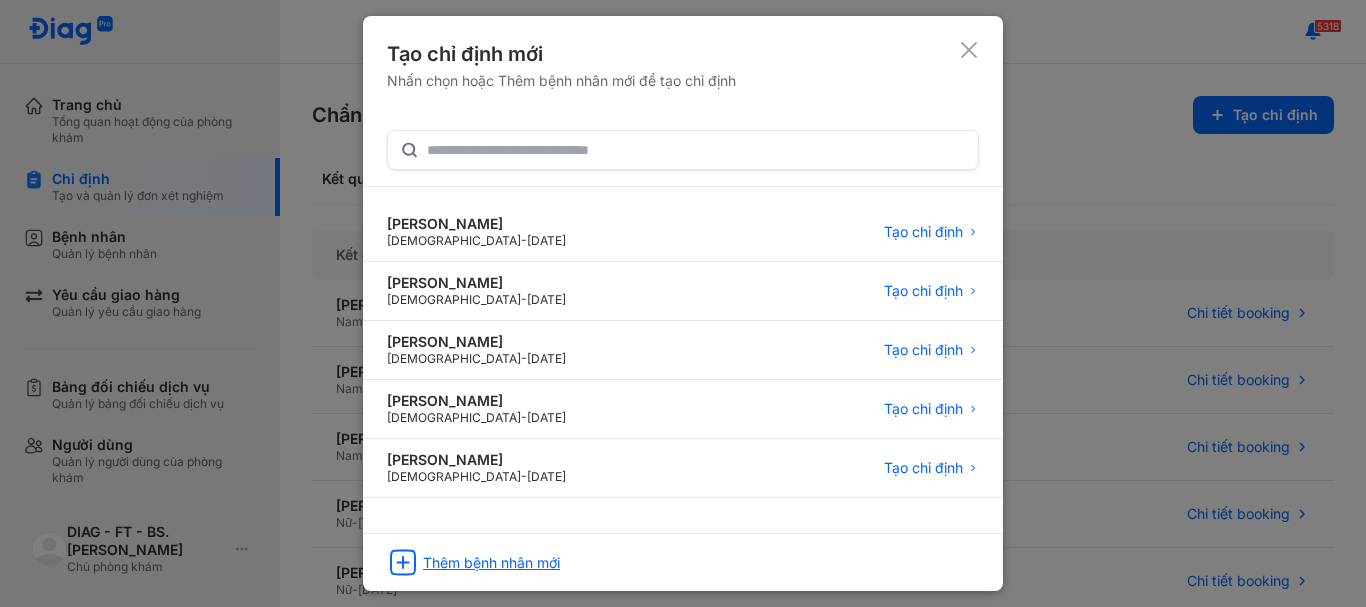 click on "Thêm bệnh nhân mới" at bounding box center (491, 563) 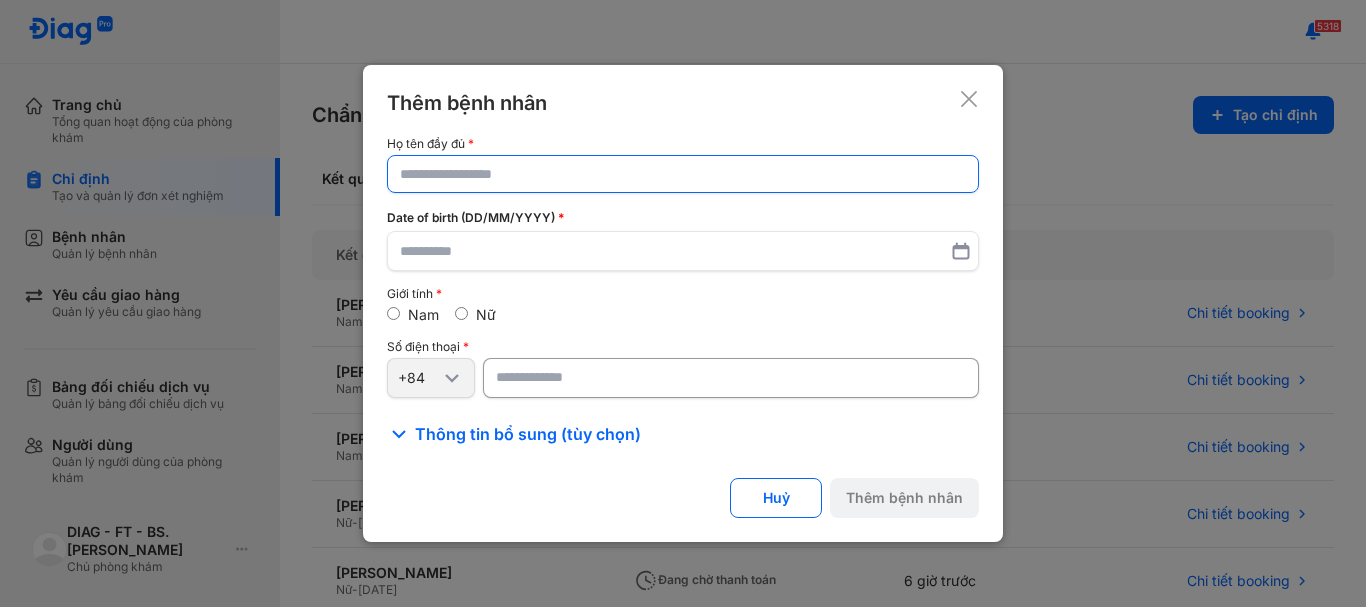 click 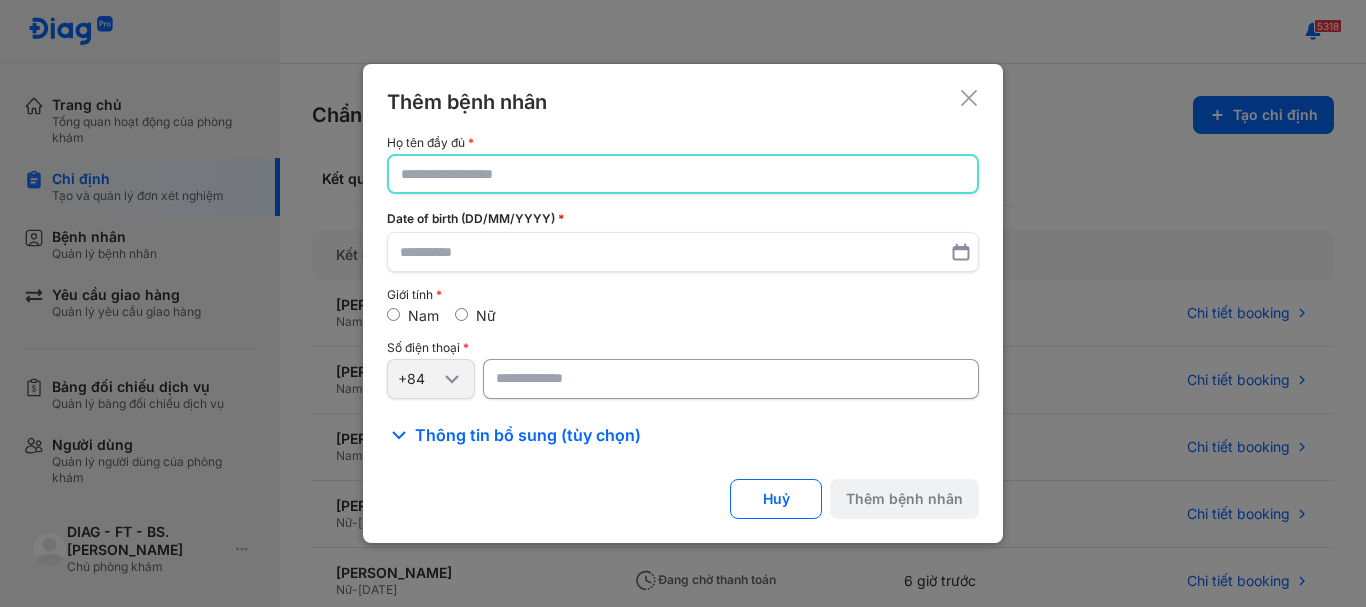 click 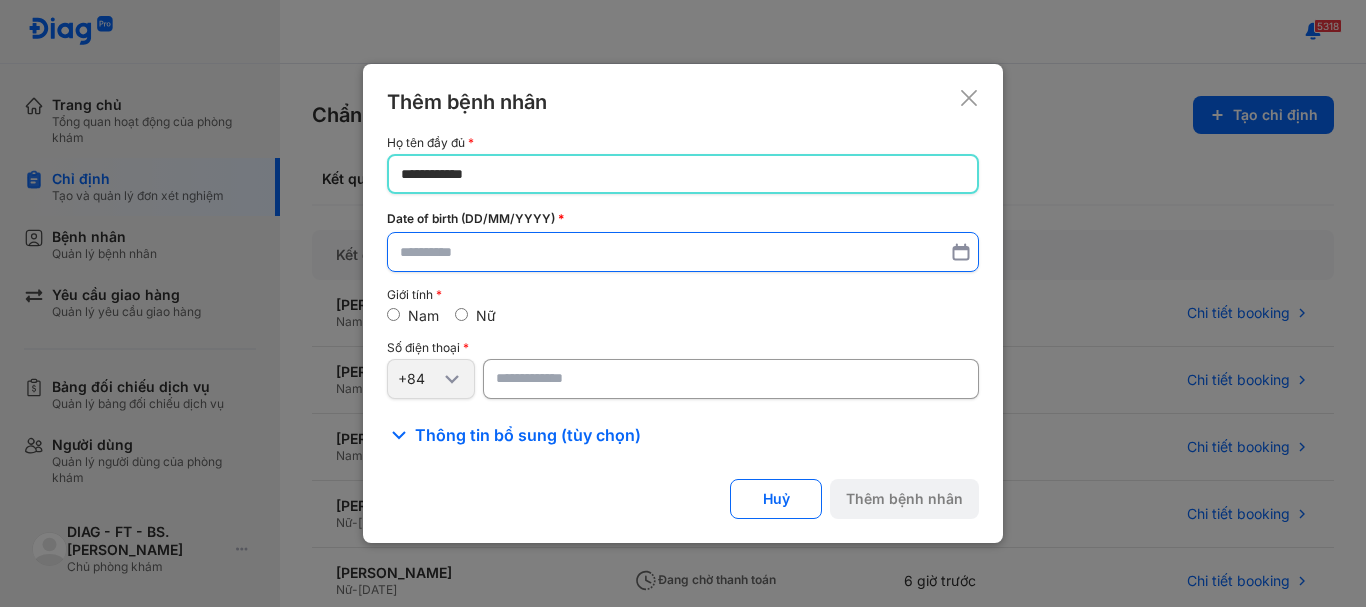type on "**********" 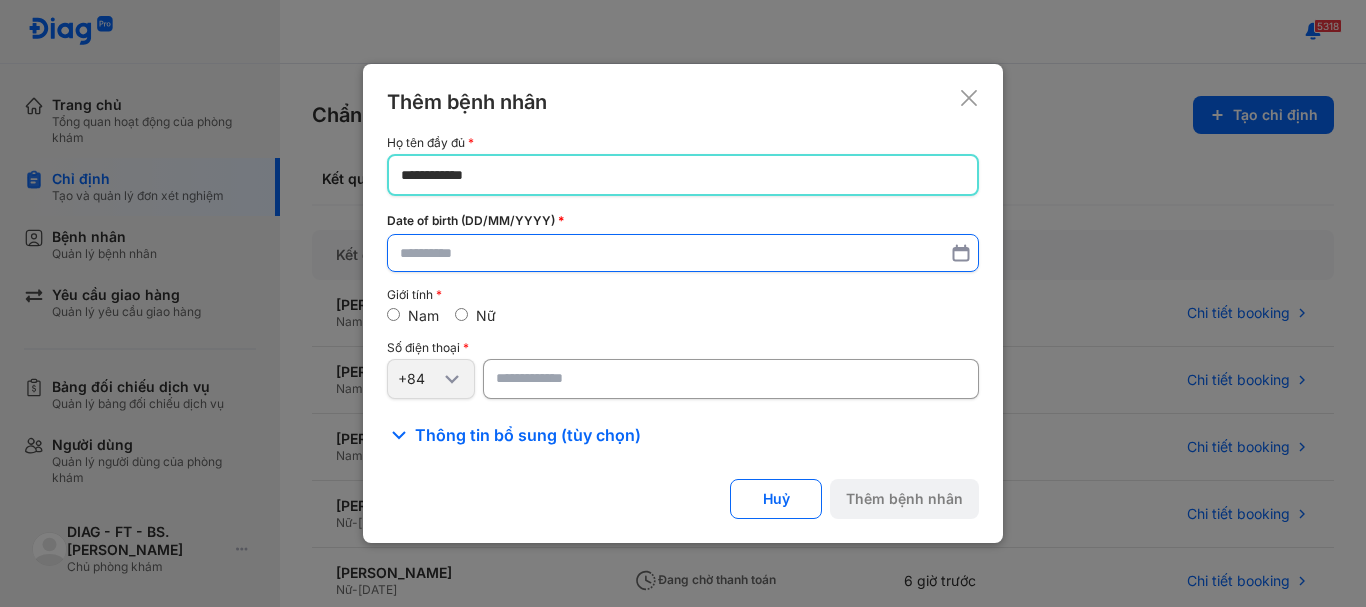 click at bounding box center (683, 253) 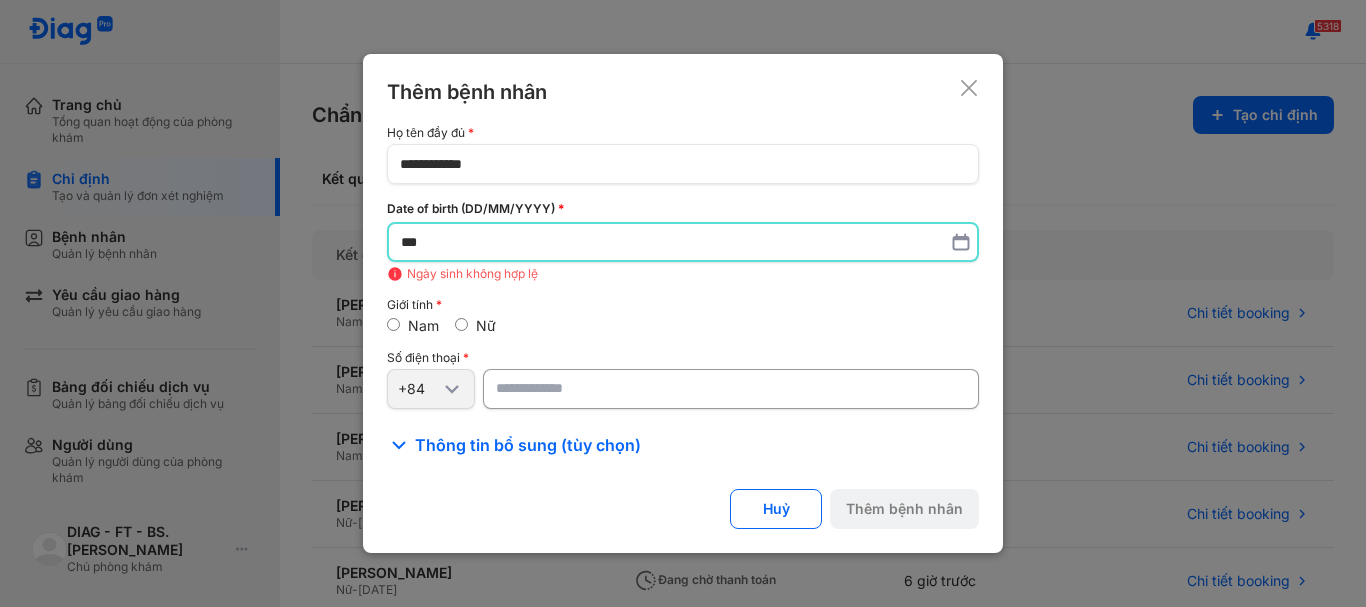 type on "*" 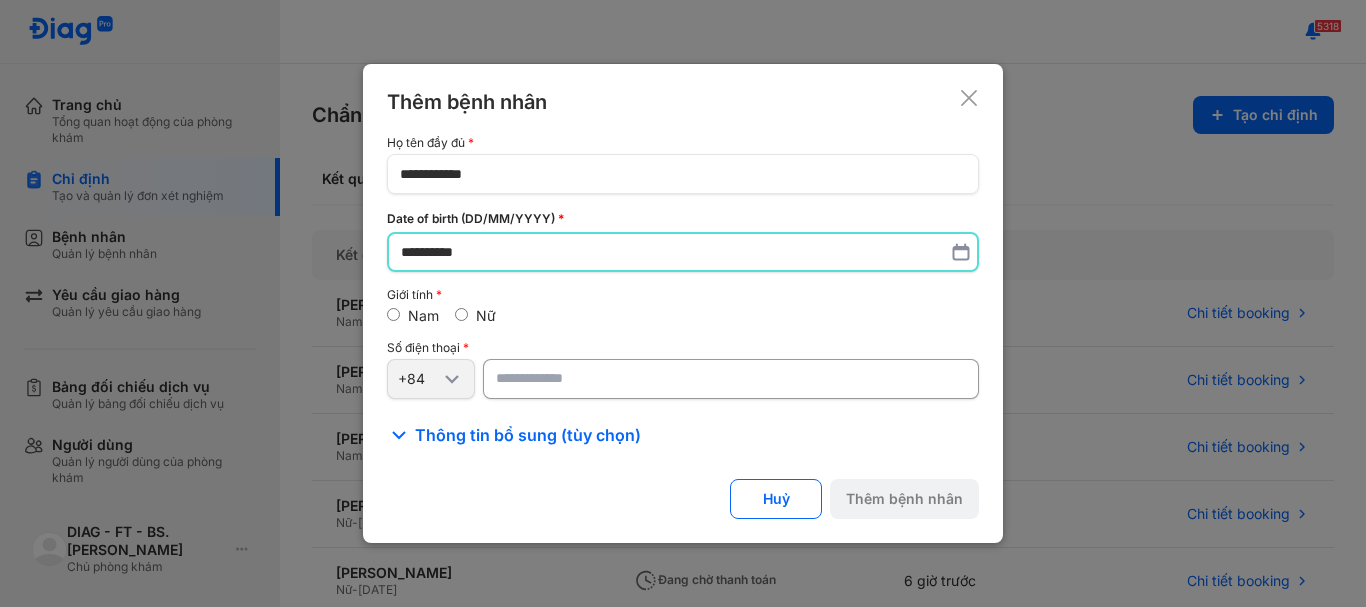 type on "**********" 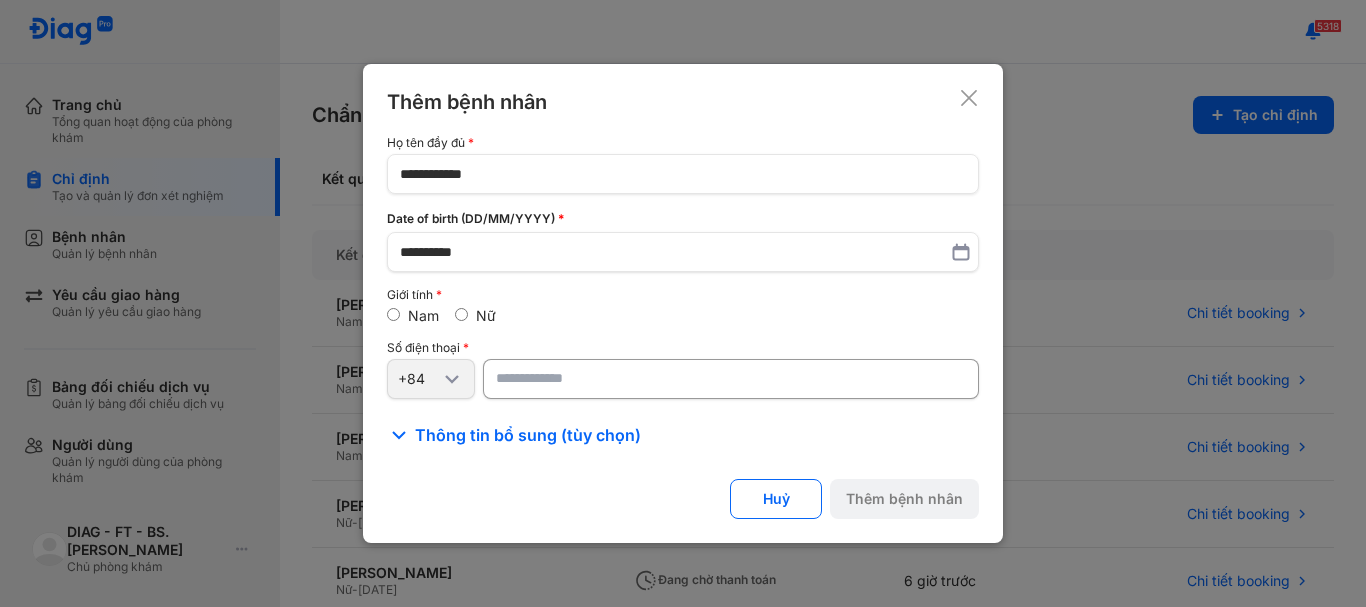 click at bounding box center [731, 379] 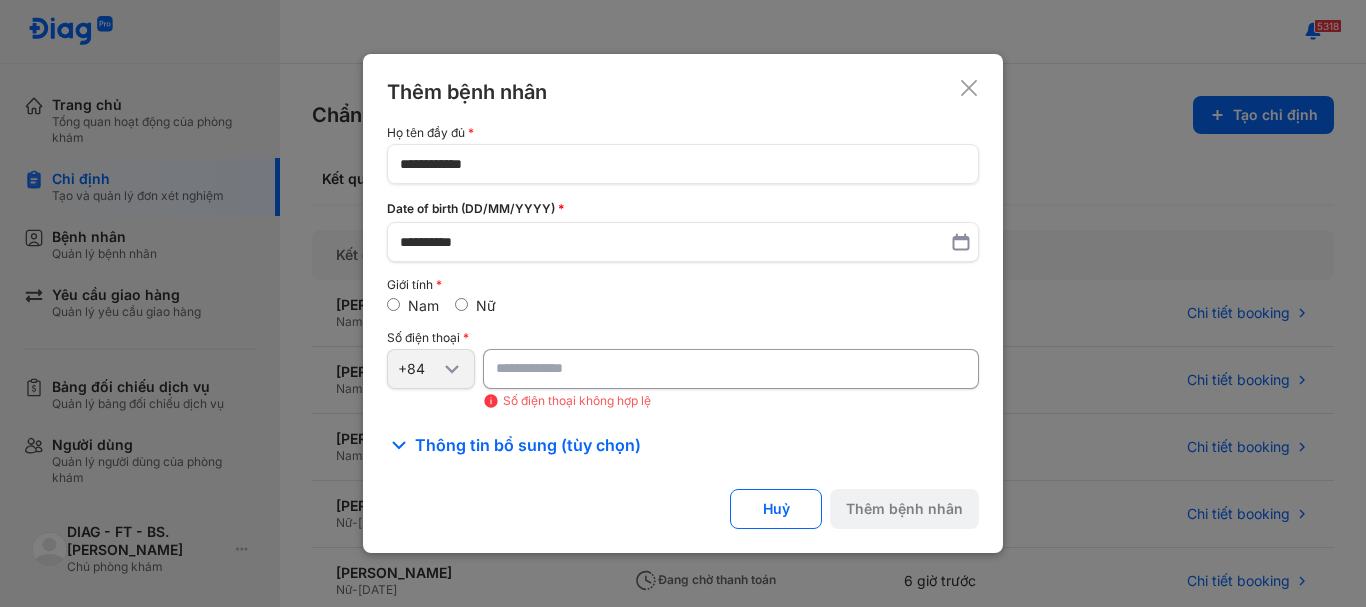 type on "*********" 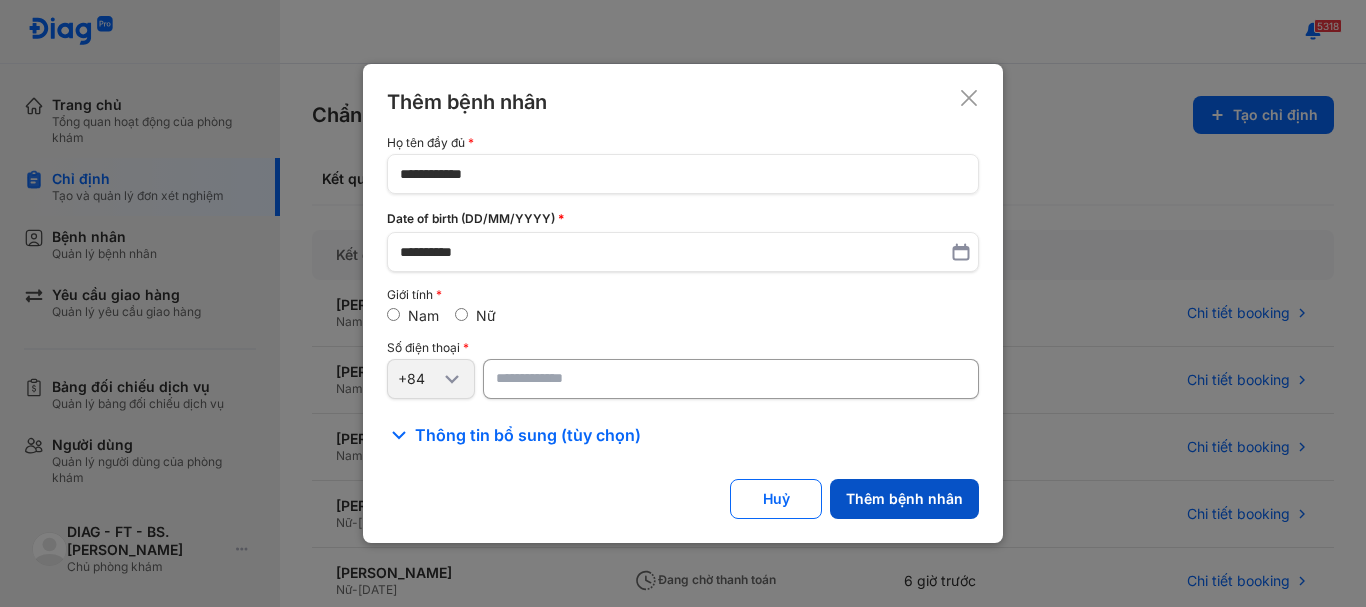click on "Thêm bệnh nhân" at bounding box center [904, 499] 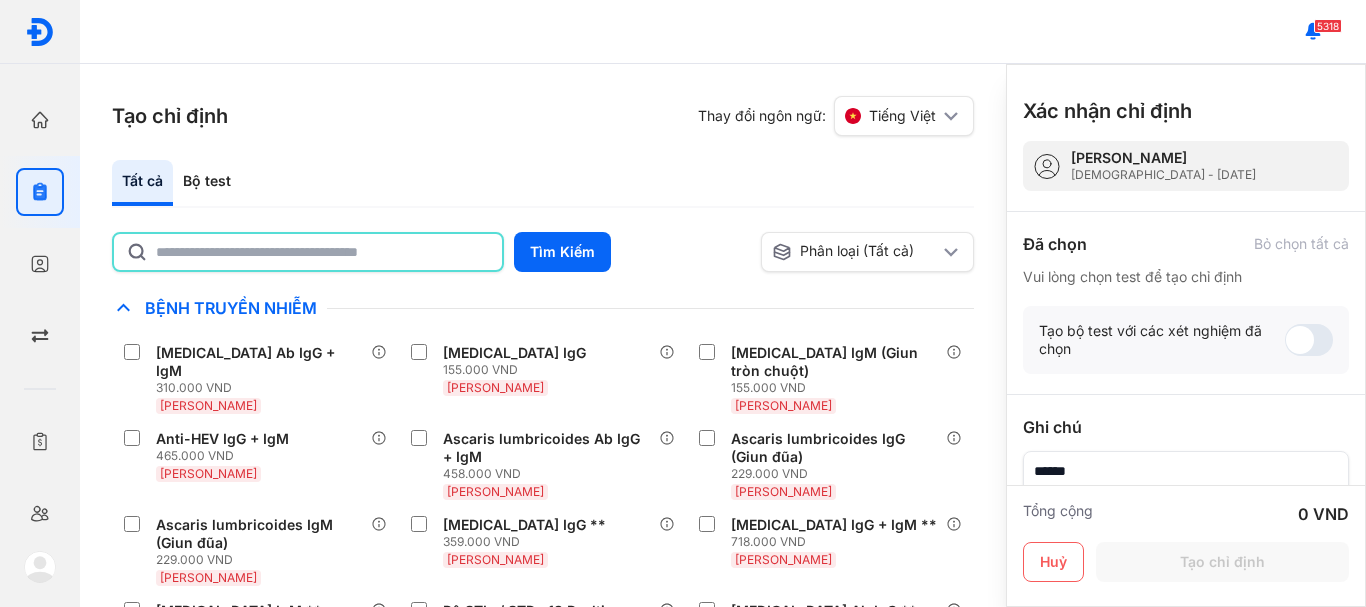 click 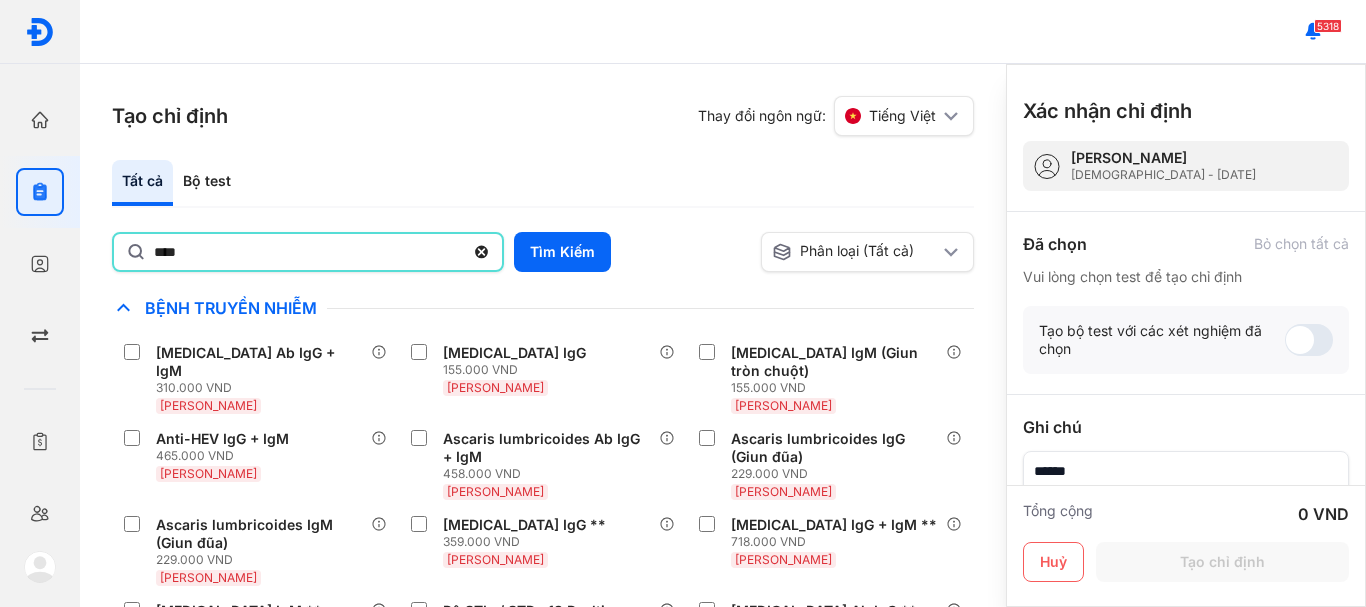 type on "****" 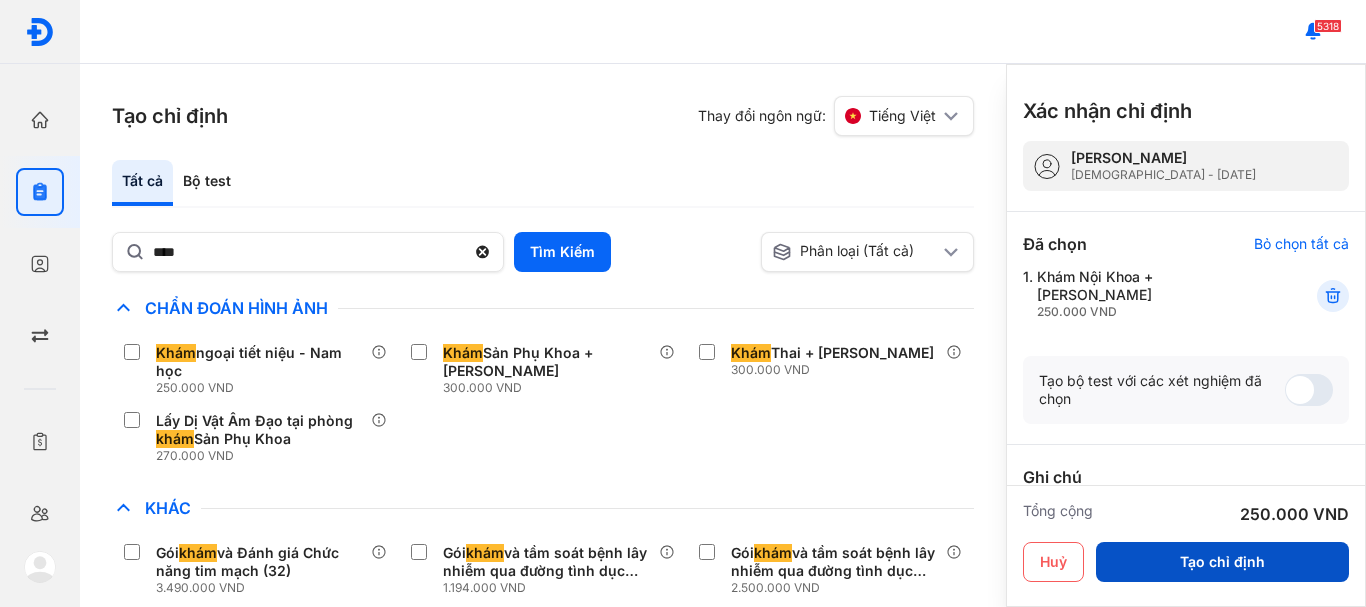 click on "Tạo chỉ định" at bounding box center [1222, 562] 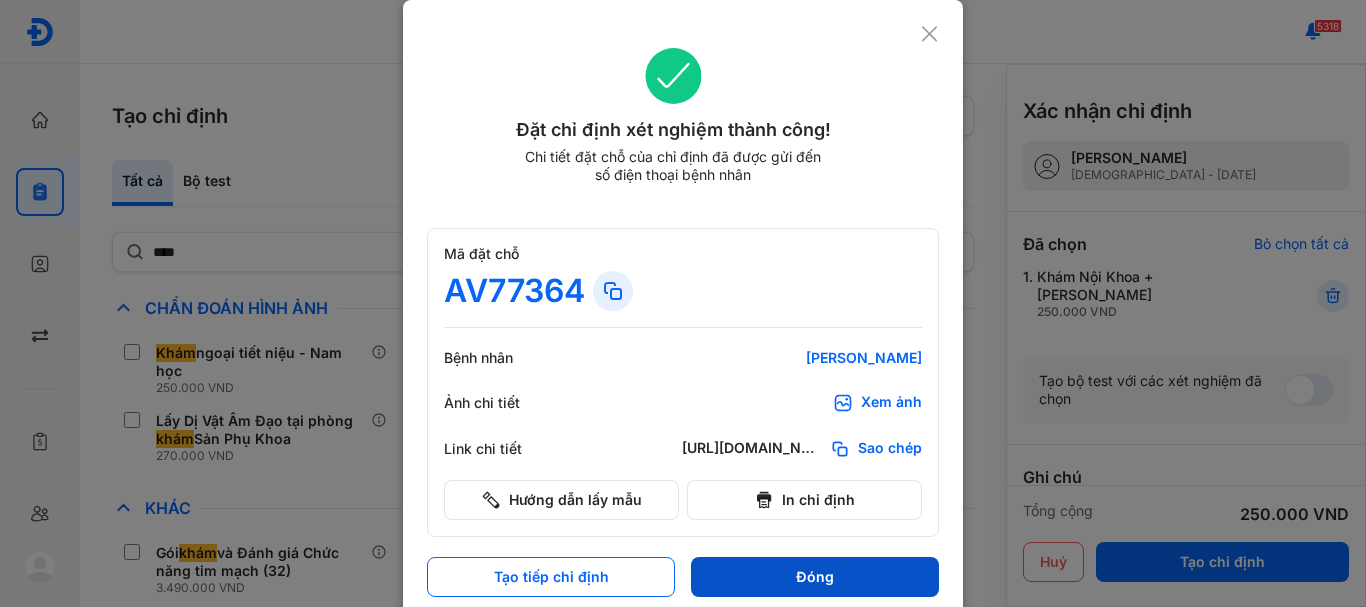 click on "Đóng" at bounding box center (815, 577) 